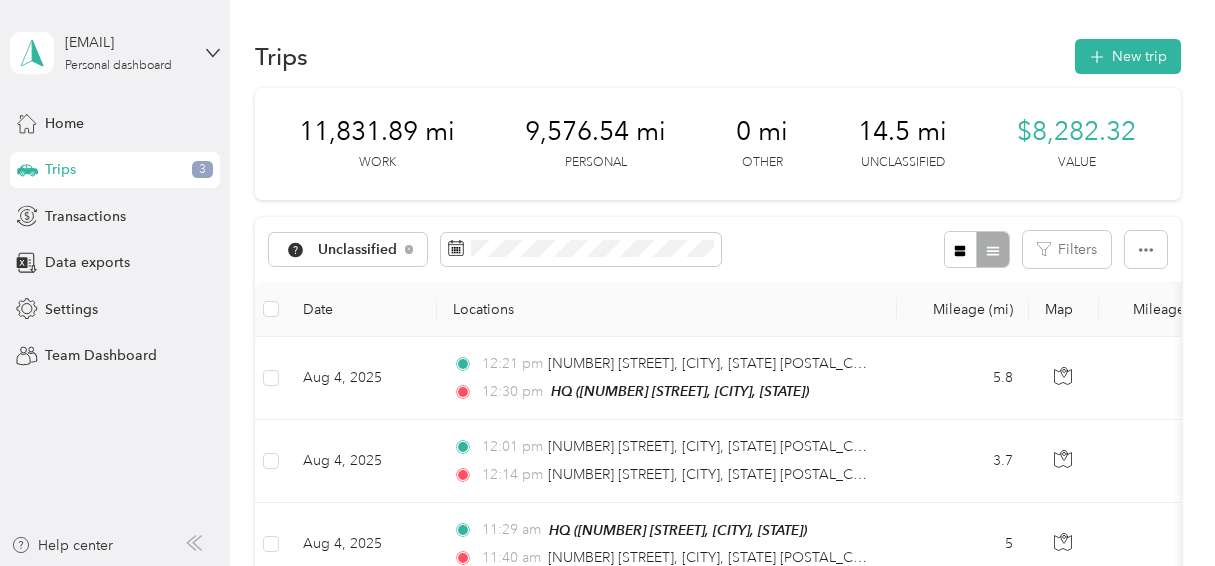 scroll, scrollTop: 0, scrollLeft: 0, axis: both 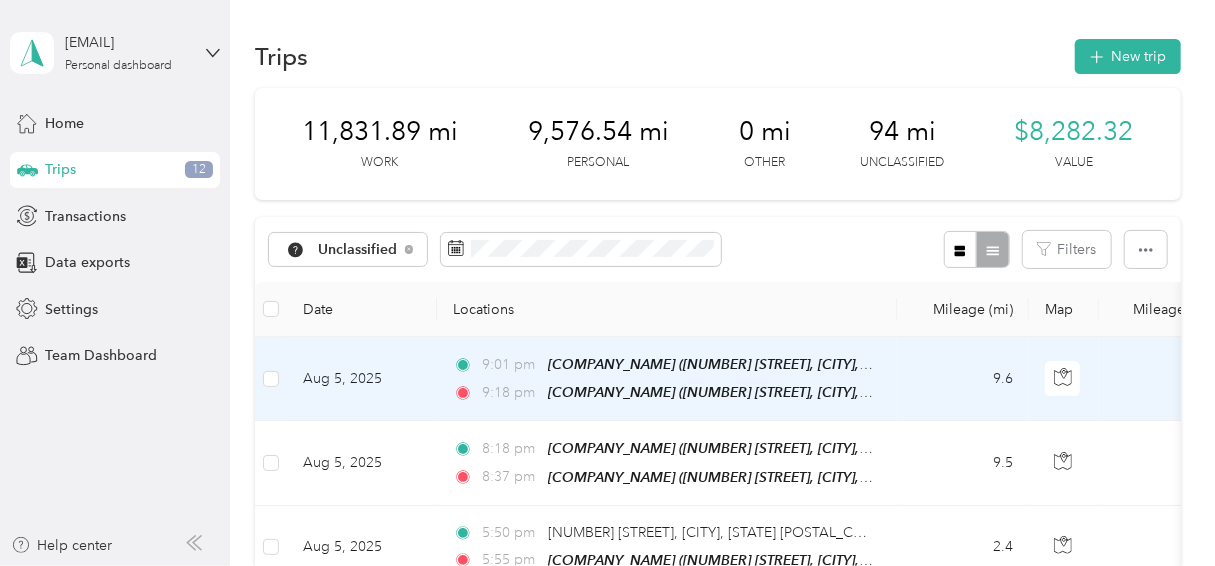 click on "Aug 5, 2025" at bounding box center [362, 379] 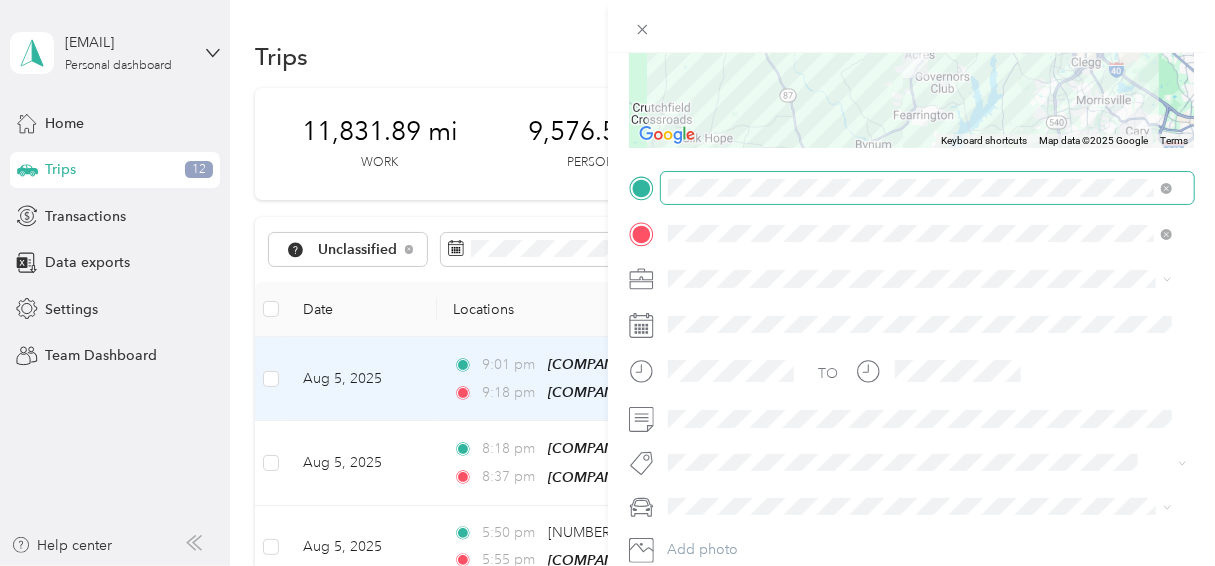 scroll, scrollTop: 320, scrollLeft: 0, axis: vertical 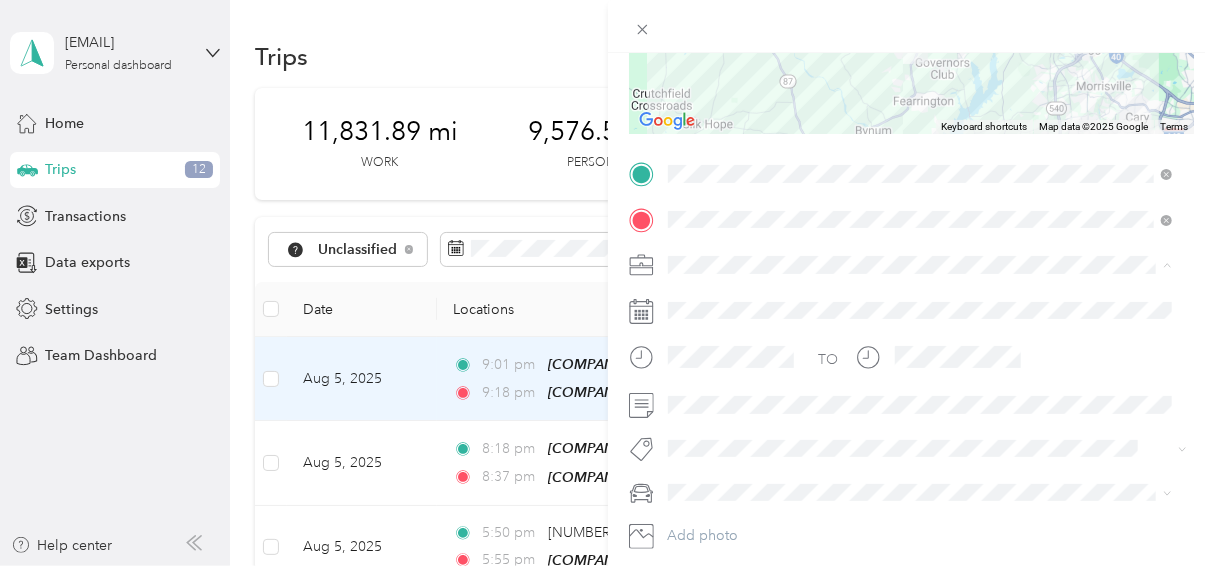 click on "Personal" at bounding box center [701, 334] 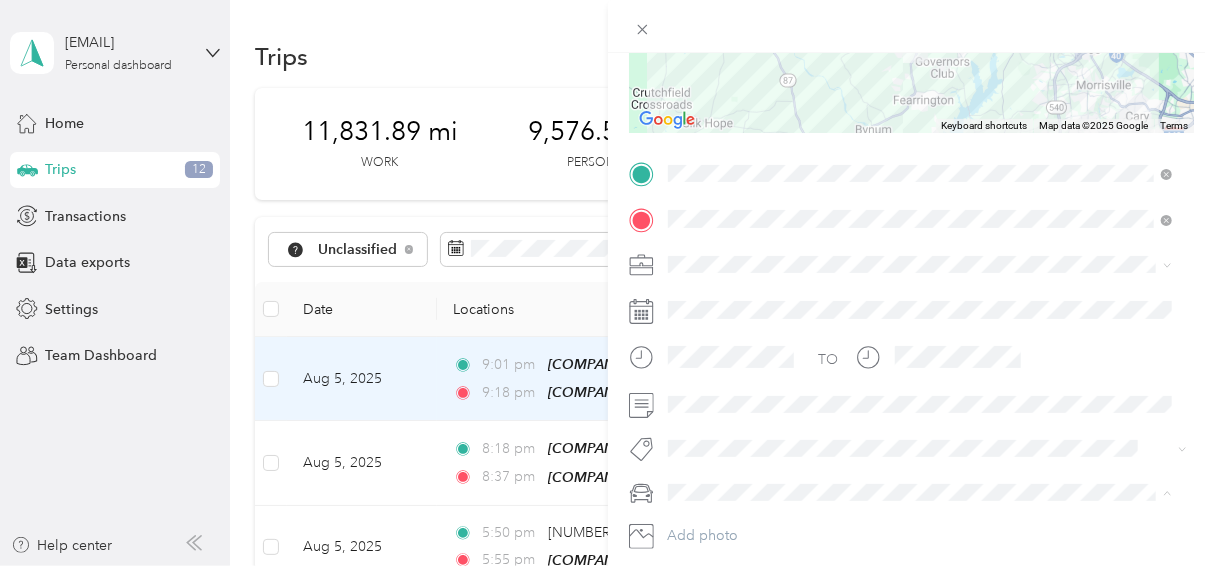 click on "Chevrolet Suburban Audi Q7 Optimus Bertha BMW 750LI Infiniti QX60 Tank" at bounding box center [920, 351] 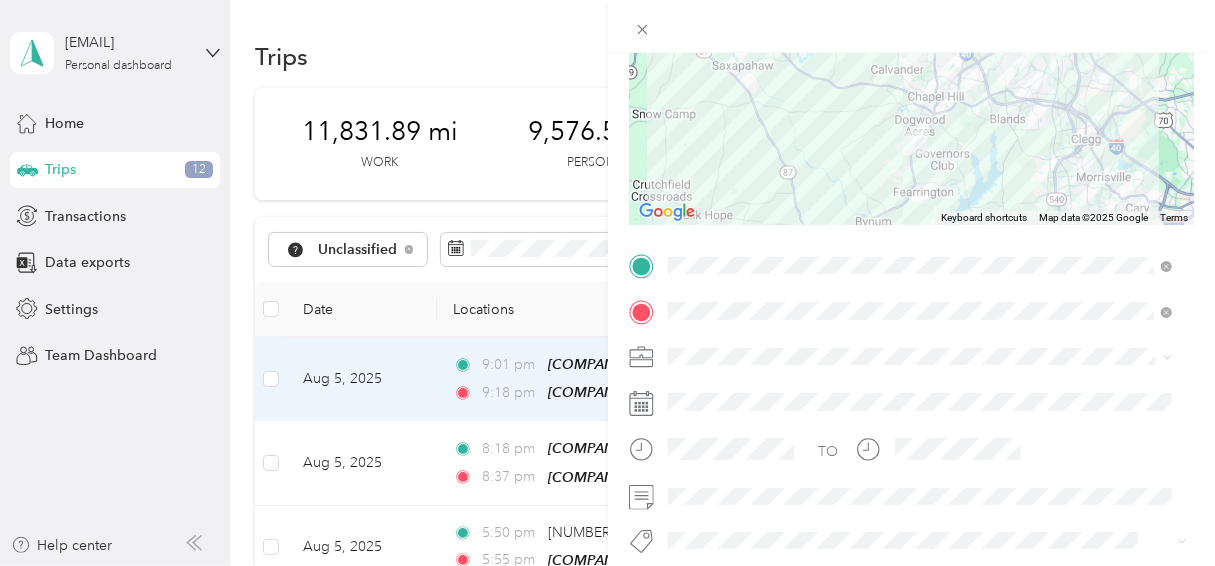 scroll, scrollTop: 0, scrollLeft: 0, axis: both 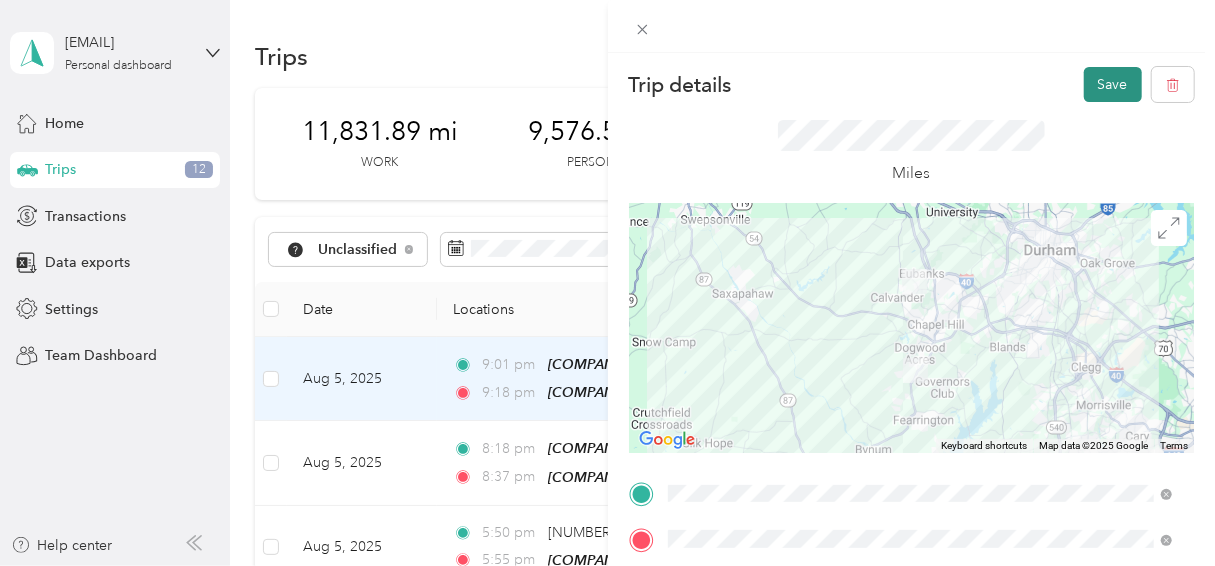 click on "Save" at bounding box center [1113, 84] 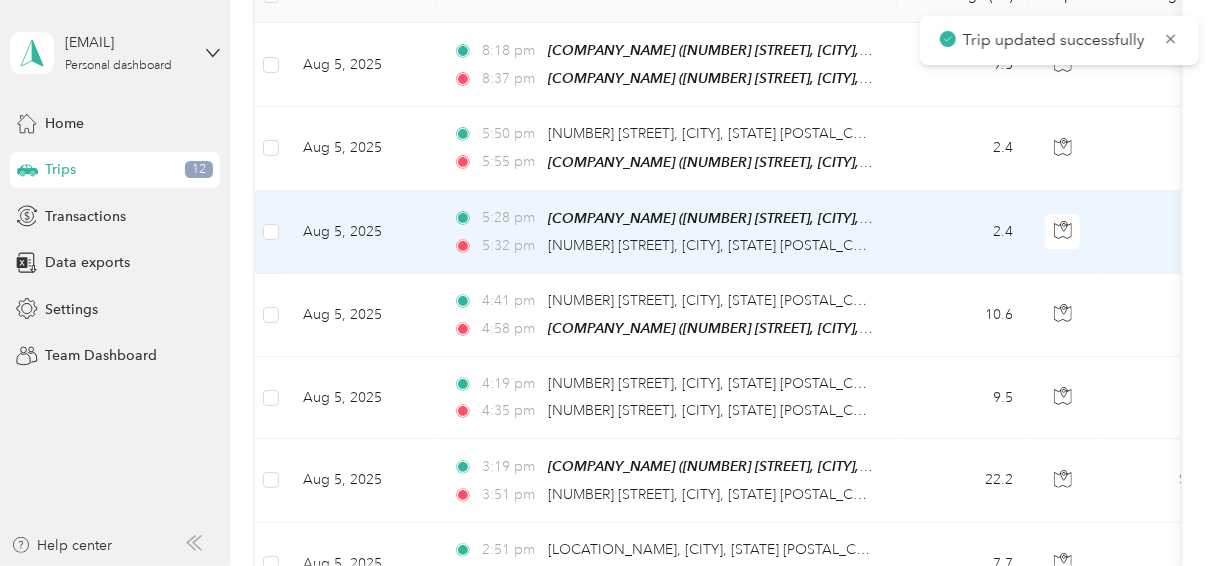 scroll, scrollTop: 346, scrollLeft: 0, axis: vertical 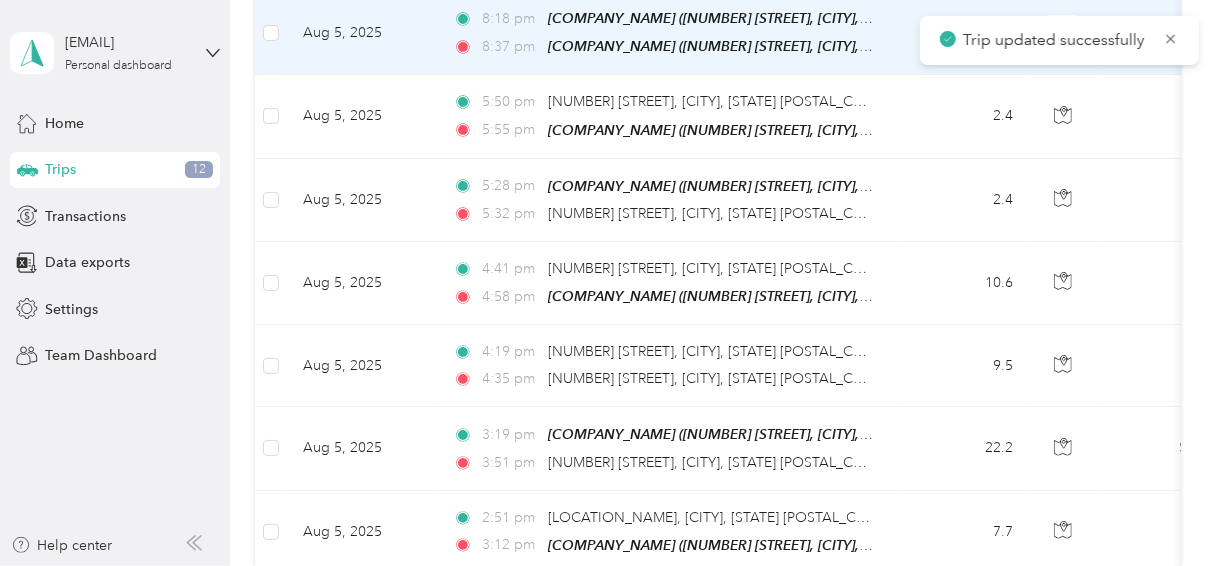 click on "Aug 5, 2025" at bounding box center (362, 33) 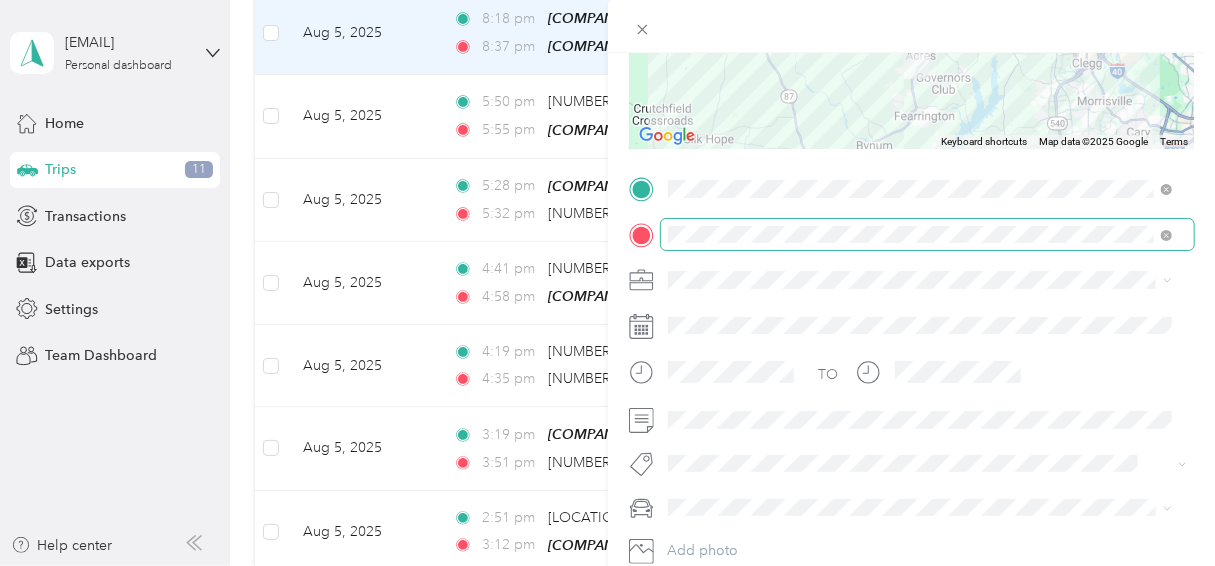 scroll, scrollTop: 393, scrollLeft: 0, axis: vertical 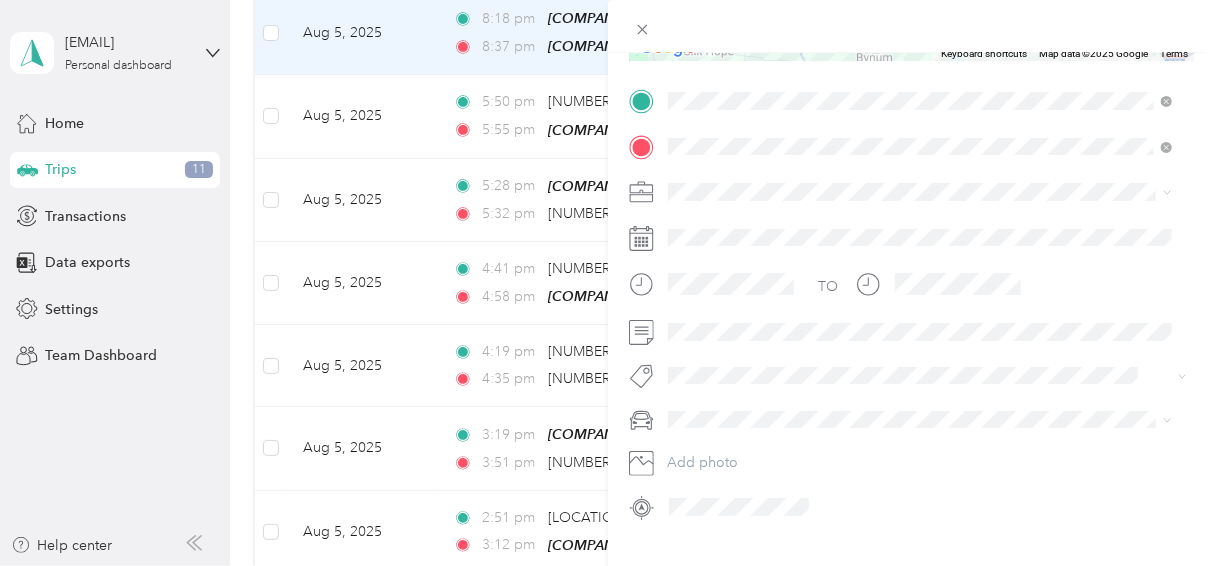 click on "Personal" at bounding box center (701, 253) 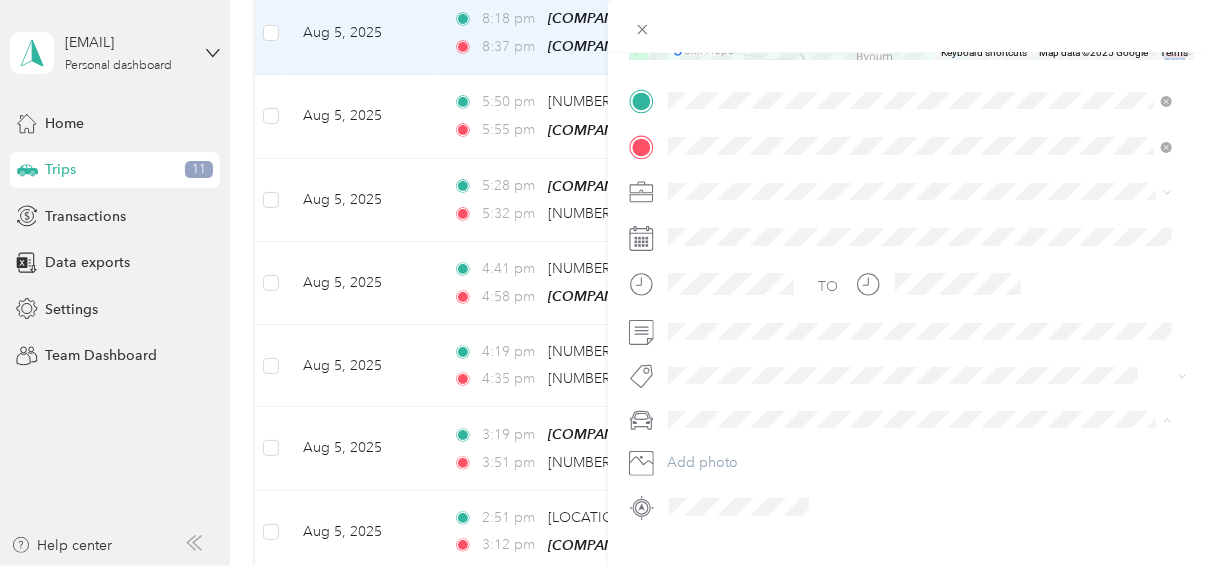 click on "Chevrolet Suburban Audi Q7 Optimus Bertha BMW 750LI Infiniti QX60 Tank" at bounding box center [920, 278] 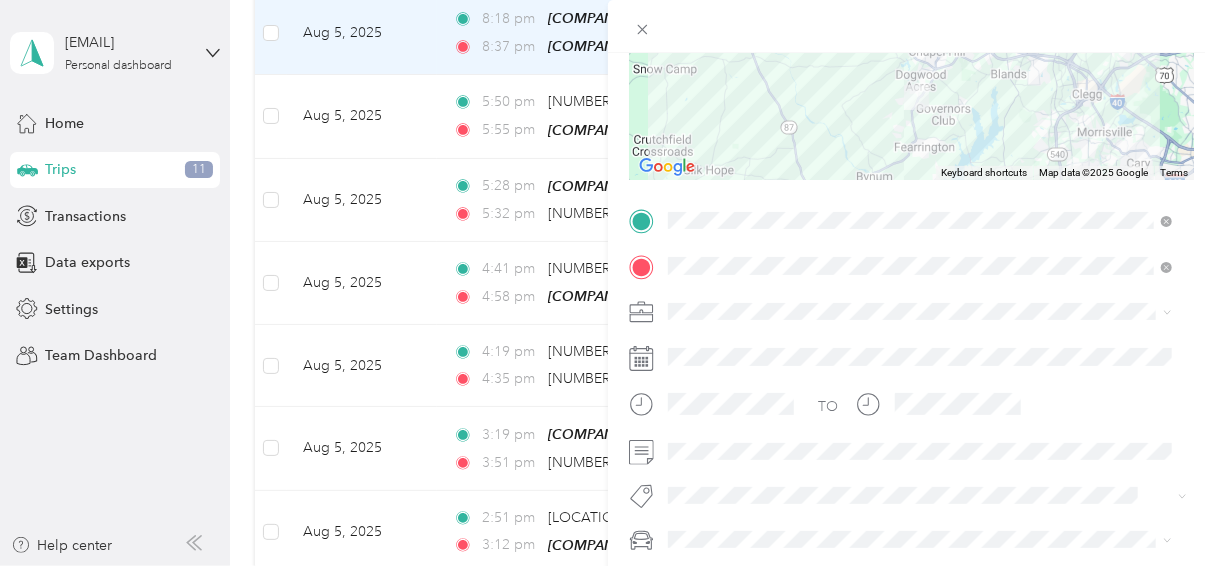 scroll, scrollTop: 0, scrollLeft: 0, axis: both 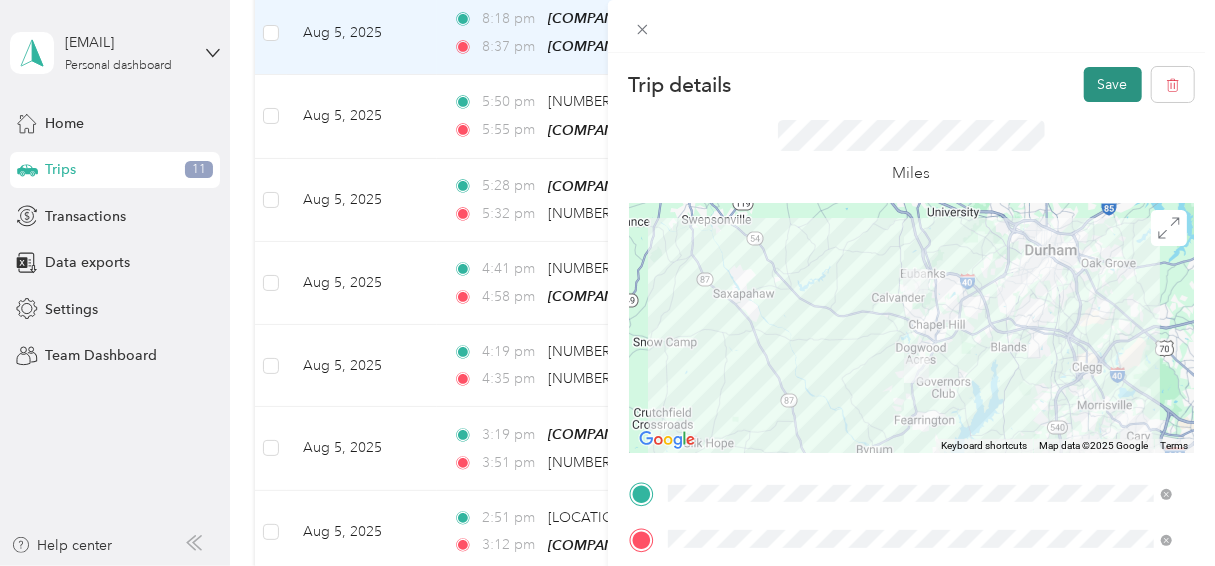 click on "Save" at bounding box center (1113, 84) 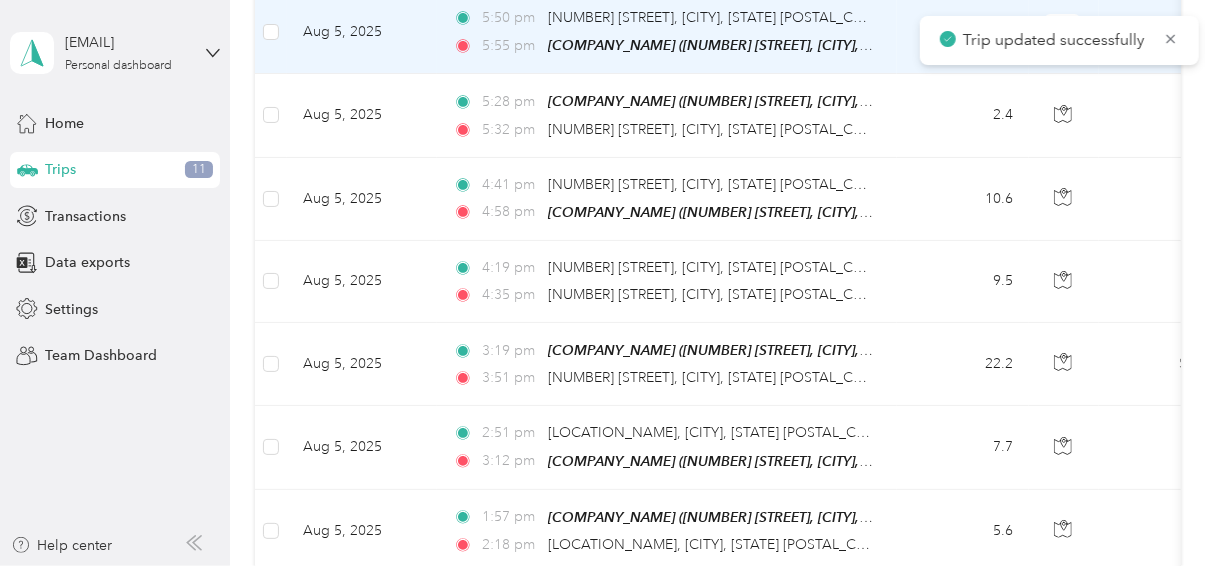click on "Aug 5, 2025" at bounding box center (362, 32) 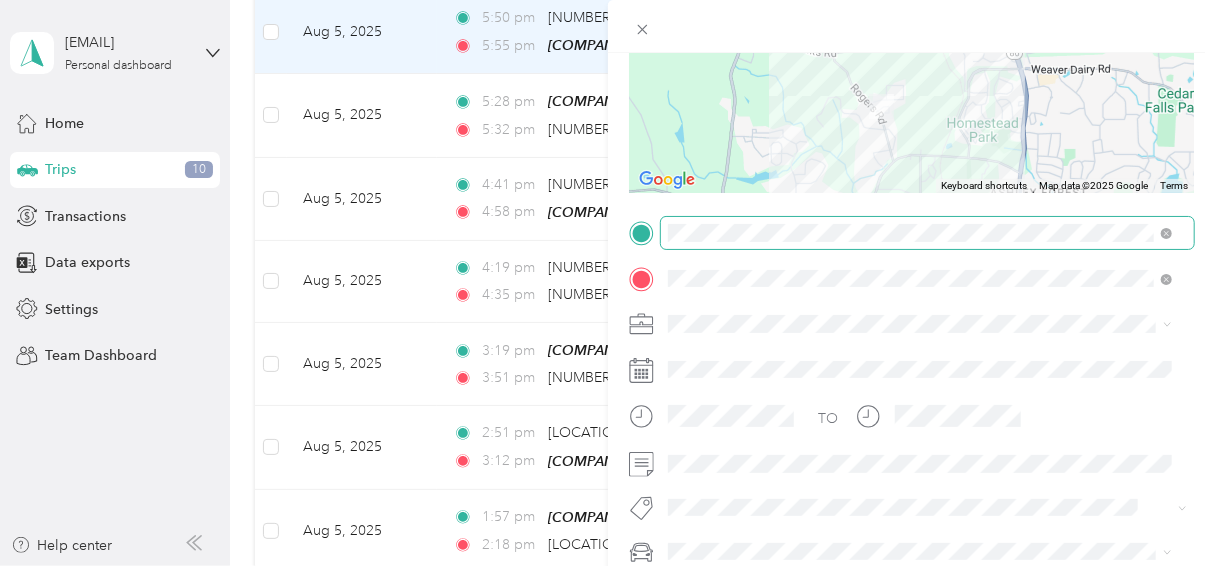 scroll, scrollTop: 370, scrollLeft: 0, axis: vertical 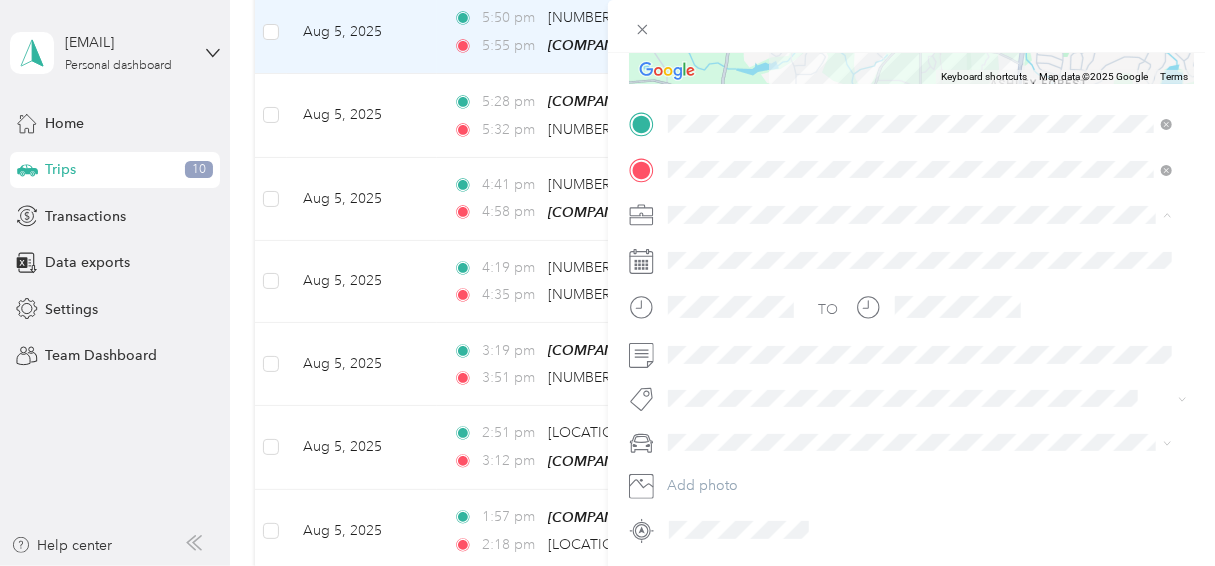 click on "Personal" at bounding box center [701, 284] 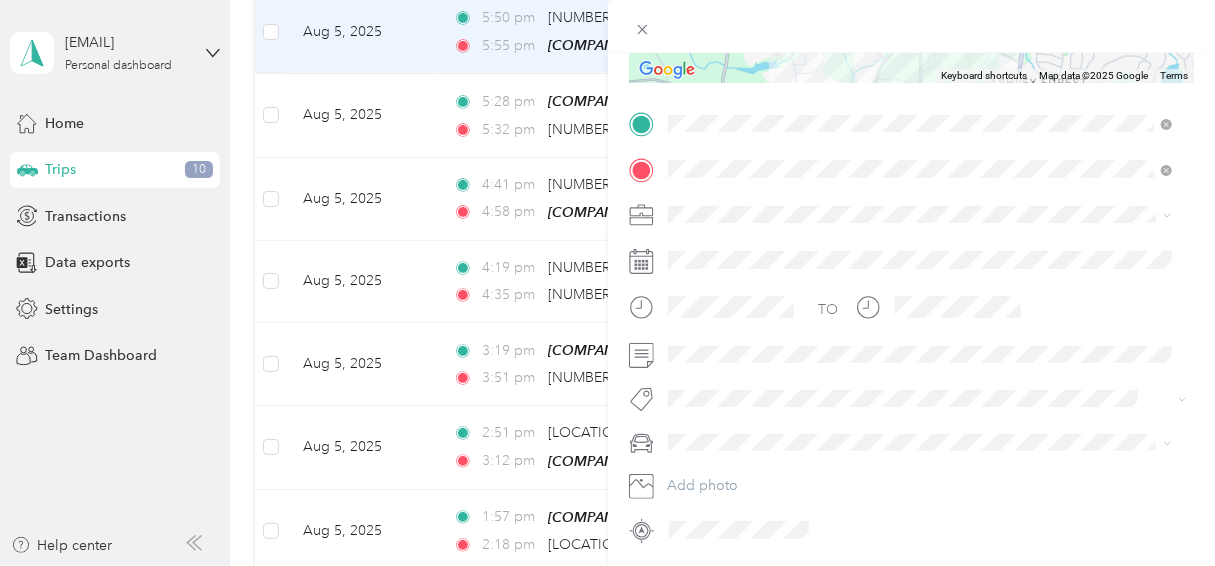click on "Infiniti QX60" at bounding box center (714, 367) 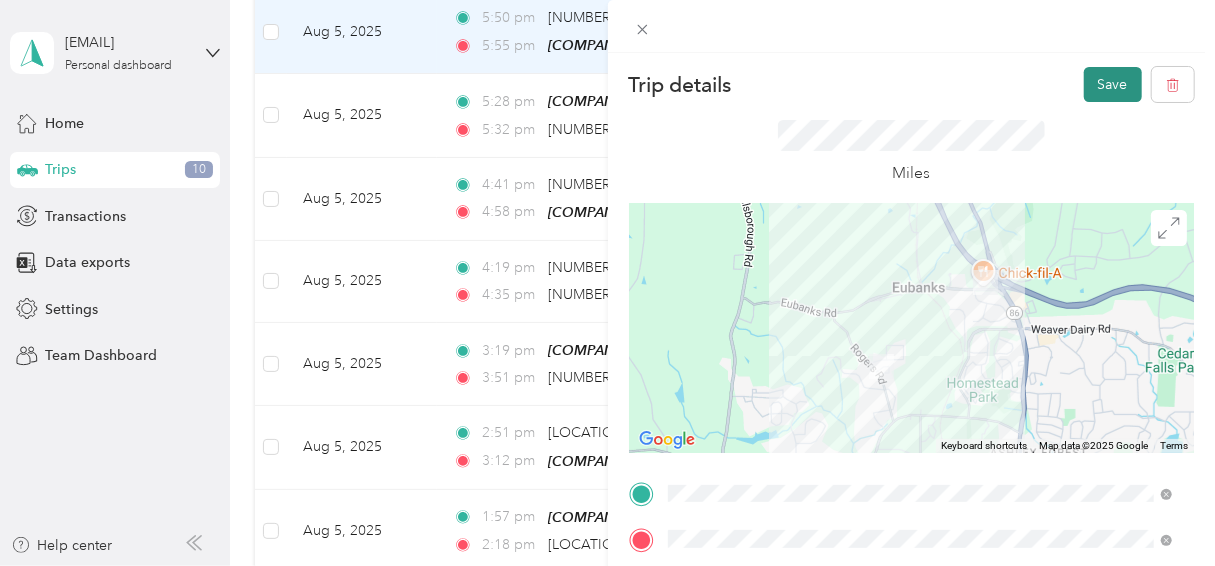 click on "Save" at bounding box center (1113, 84) 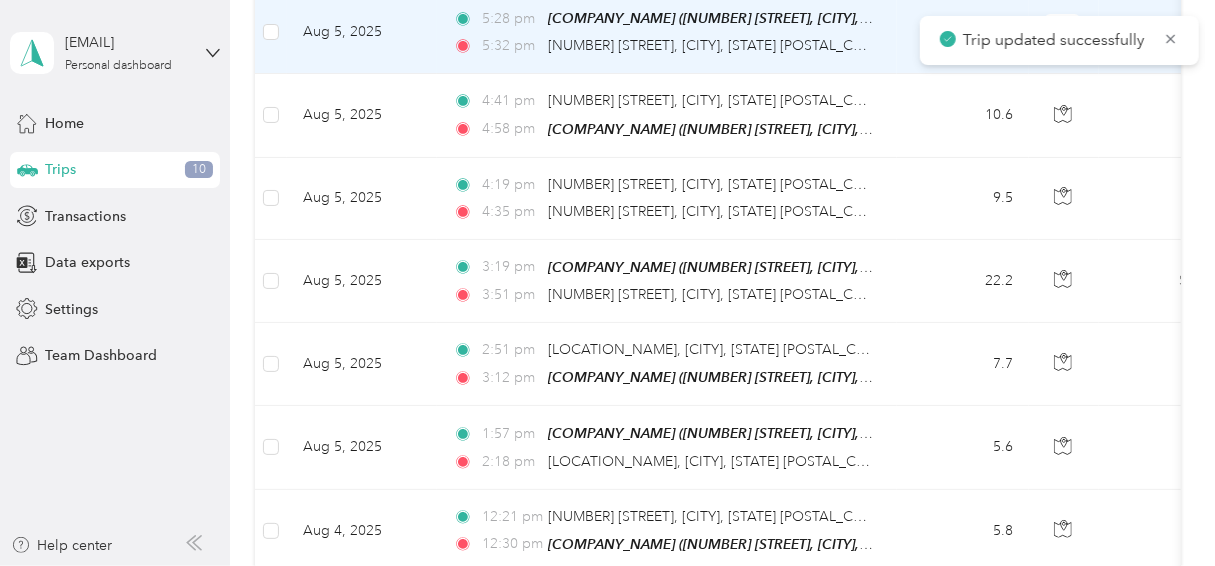 click on "Aug 5, 2025" at bounding box center [362, 32] 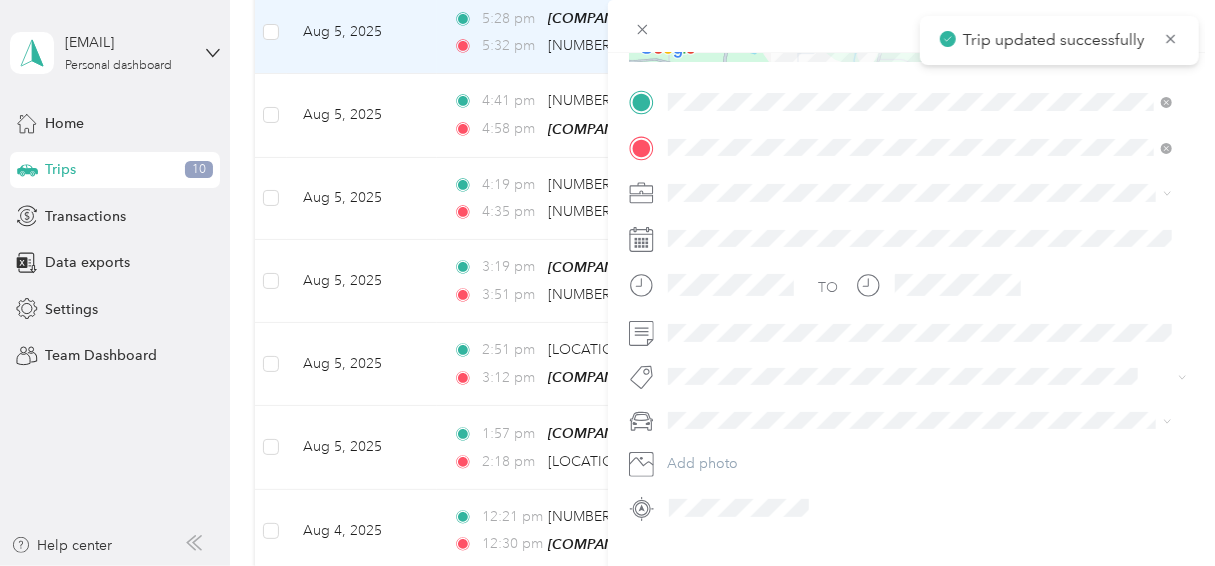 scroll, scrollTop: 393, scrollLeft: 0, axis: vertical 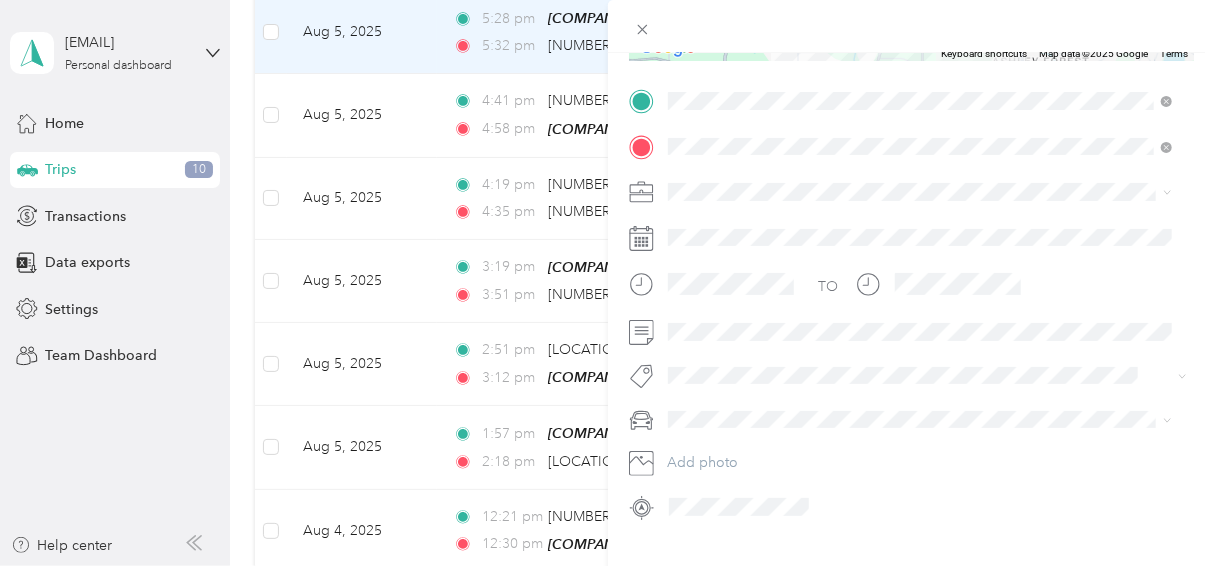 click on "Personal" at bounding box center (701, 257) 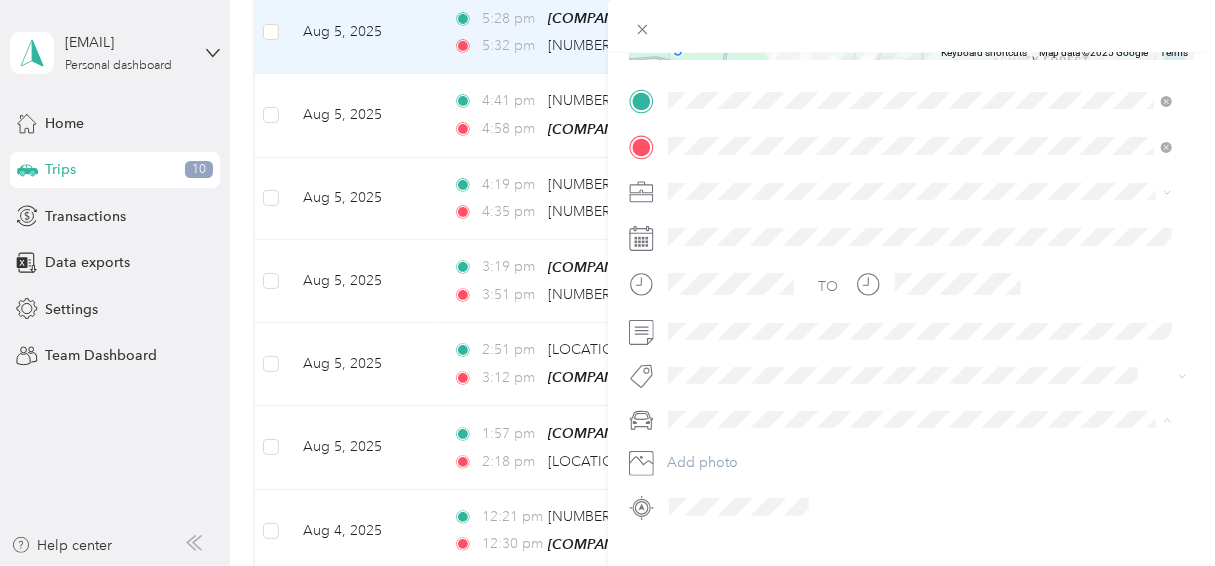 click on "Infiniti QX60" at bounding box center [920, 348] 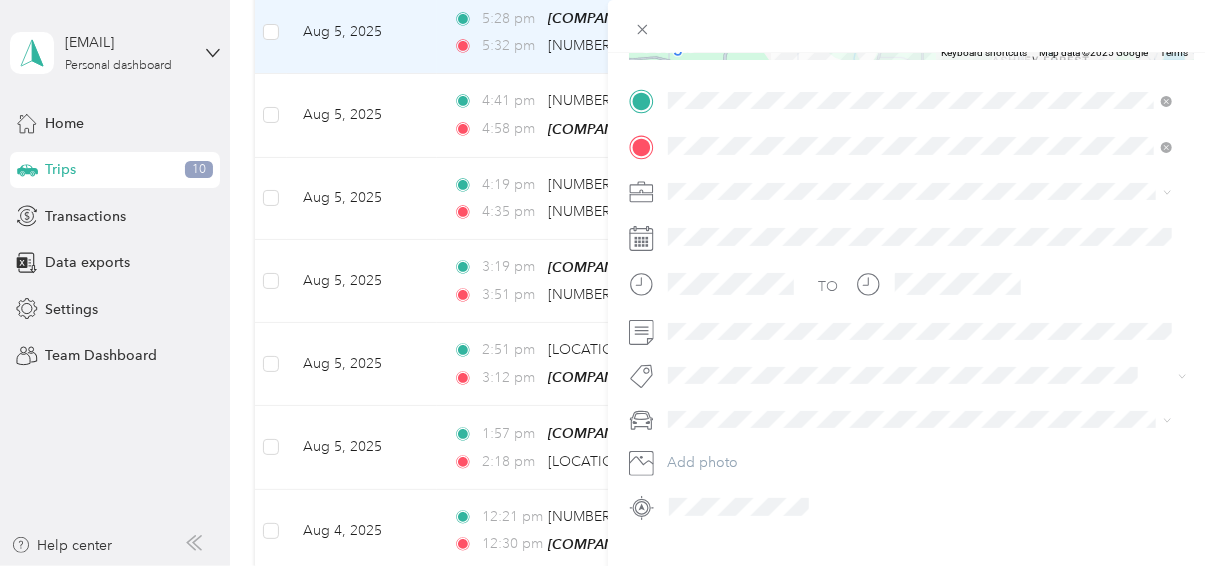 scroll, scrollTop: 0, scrollLeft: 0, axis: both 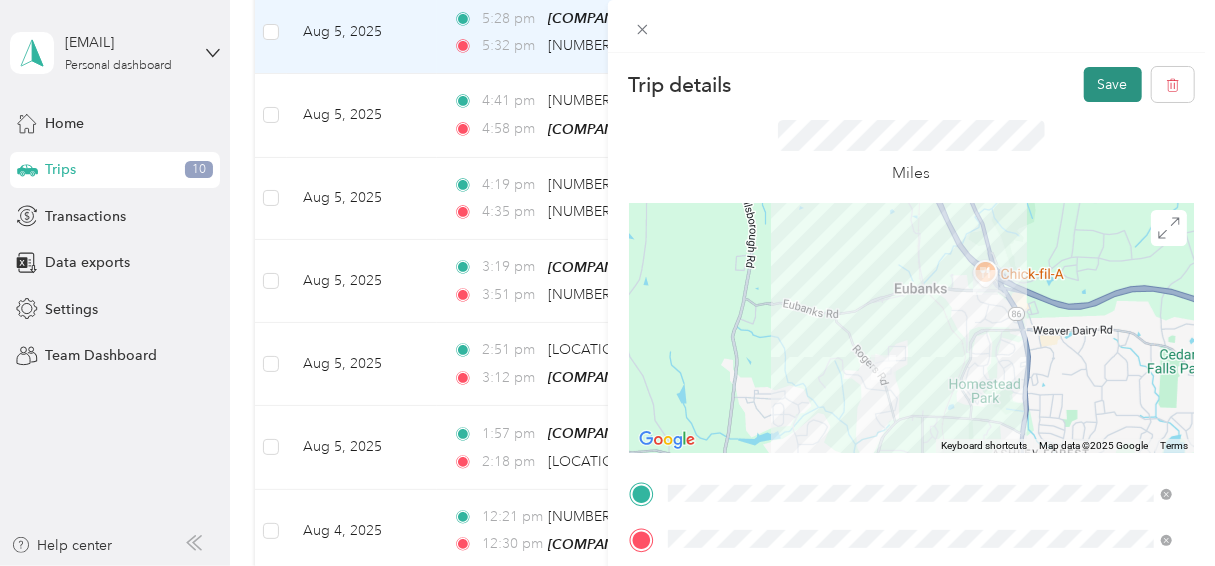 click on "Save" at bounding box center (1113, 84) 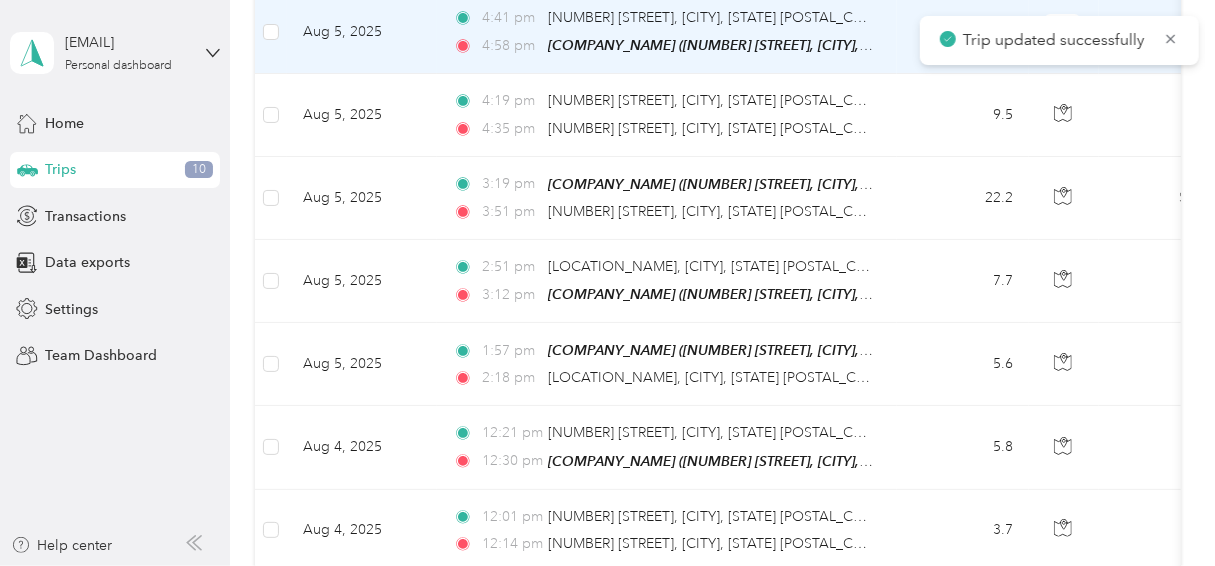 click on "Aug 5, 2025" at bounding box center [362, 32] 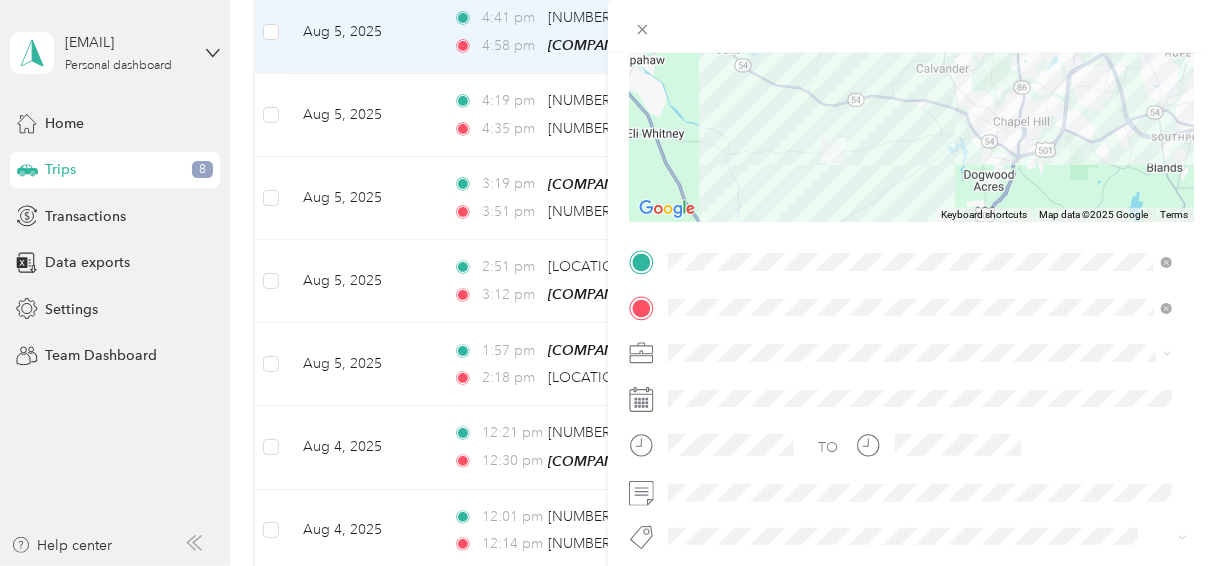 scroll, scrollTop: 296, scrollLeft: 0, axis: vertical 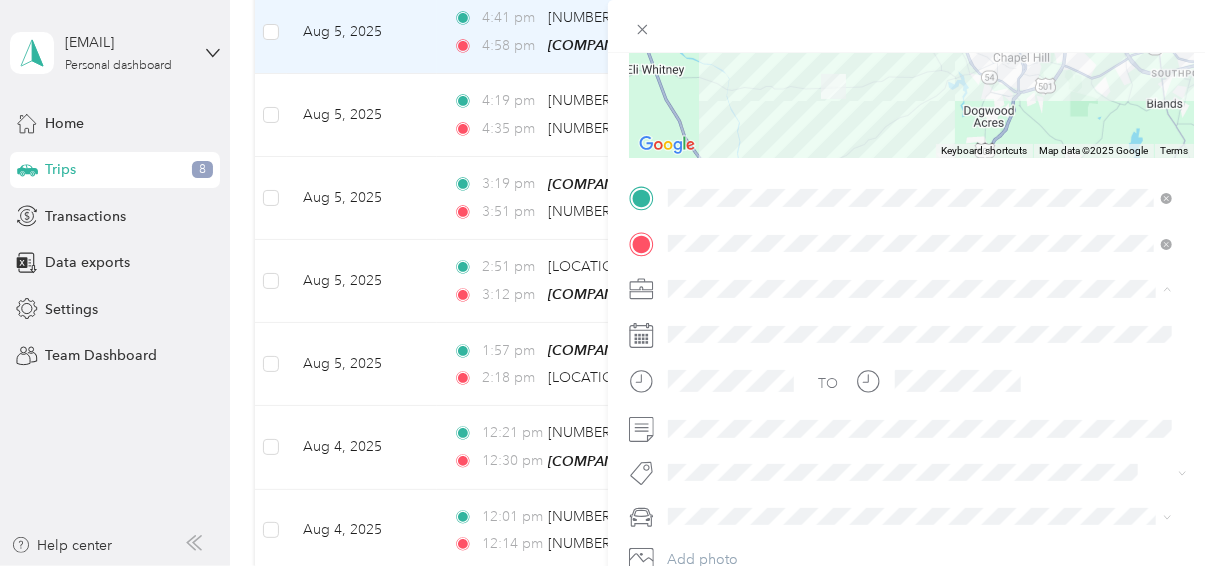 click on "Work Personal Towing Other Charity Medical Moving Commute" at bounding box center (920, 130) 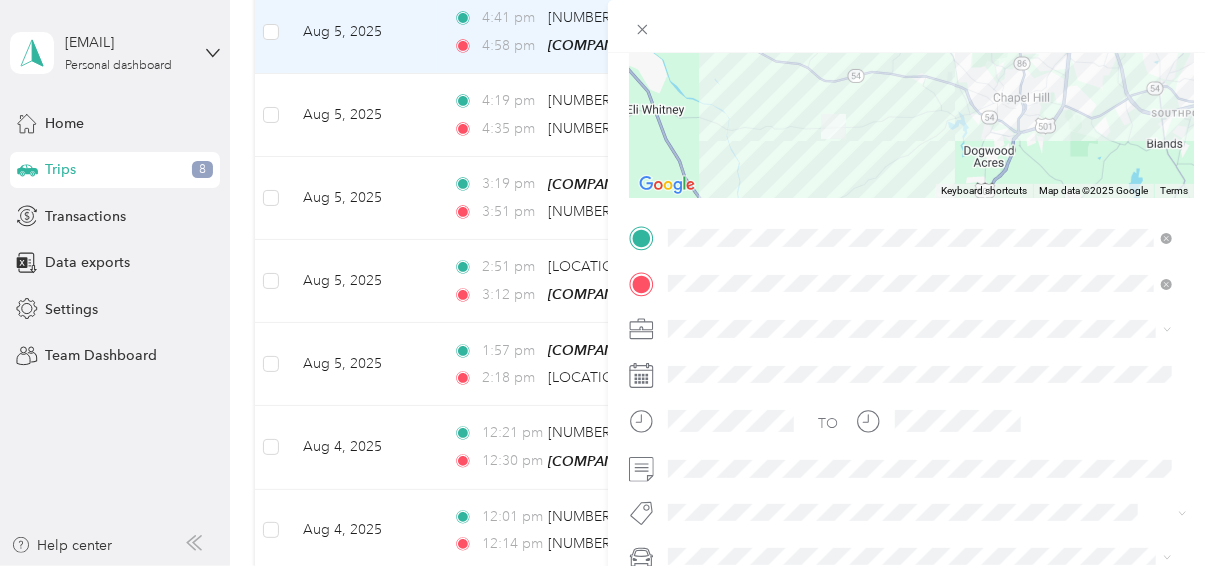 scroll, scrollTop: 263, scrollLeft: 0, axis: vertical 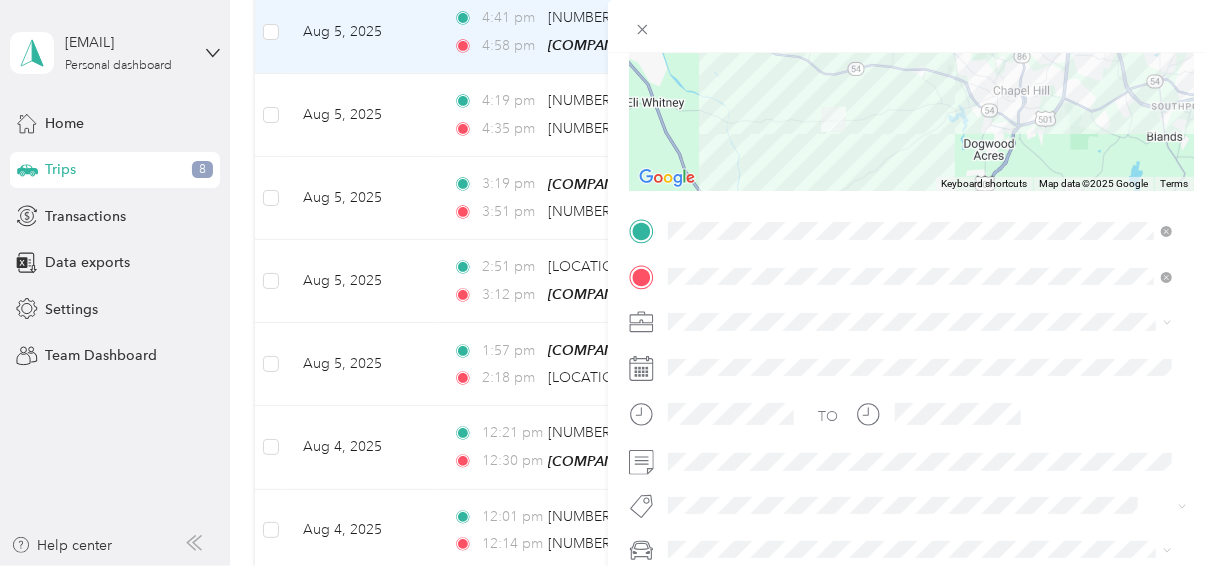 click at bounding box center (928, 322) 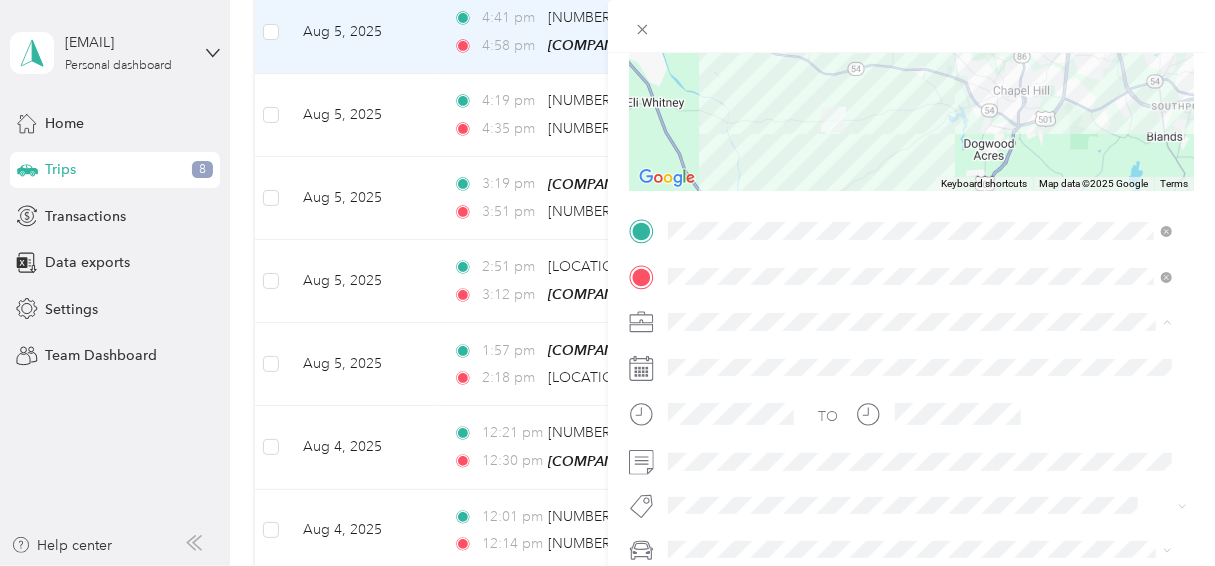 click on "Work" at bounding box center (920, 41) 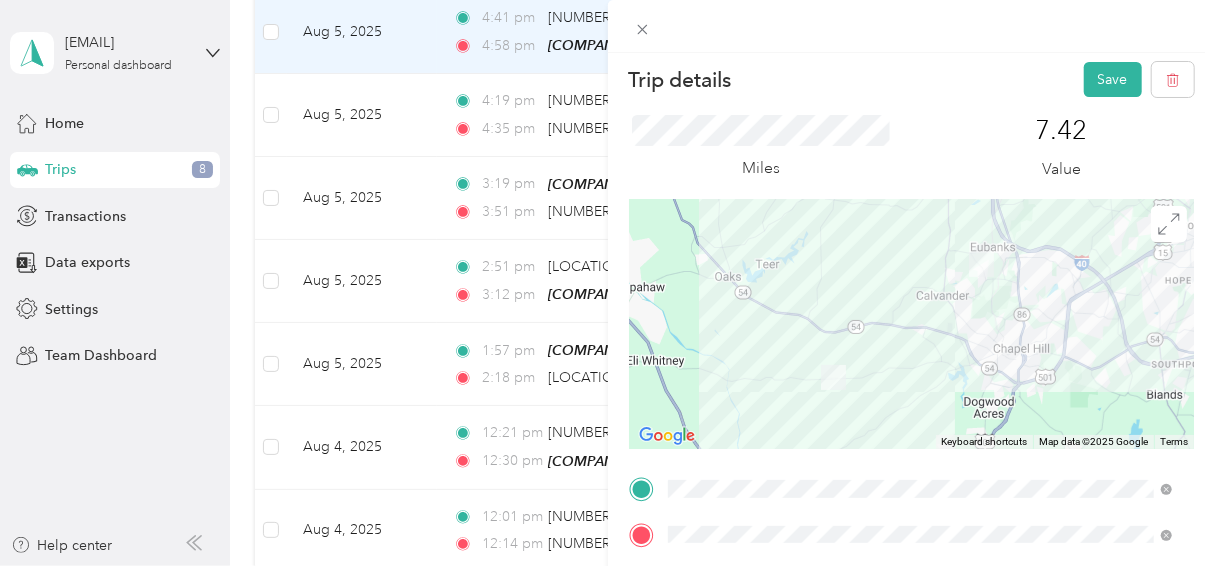 scroll, scrollTop: 0, scrollLeft: 0, axis: both 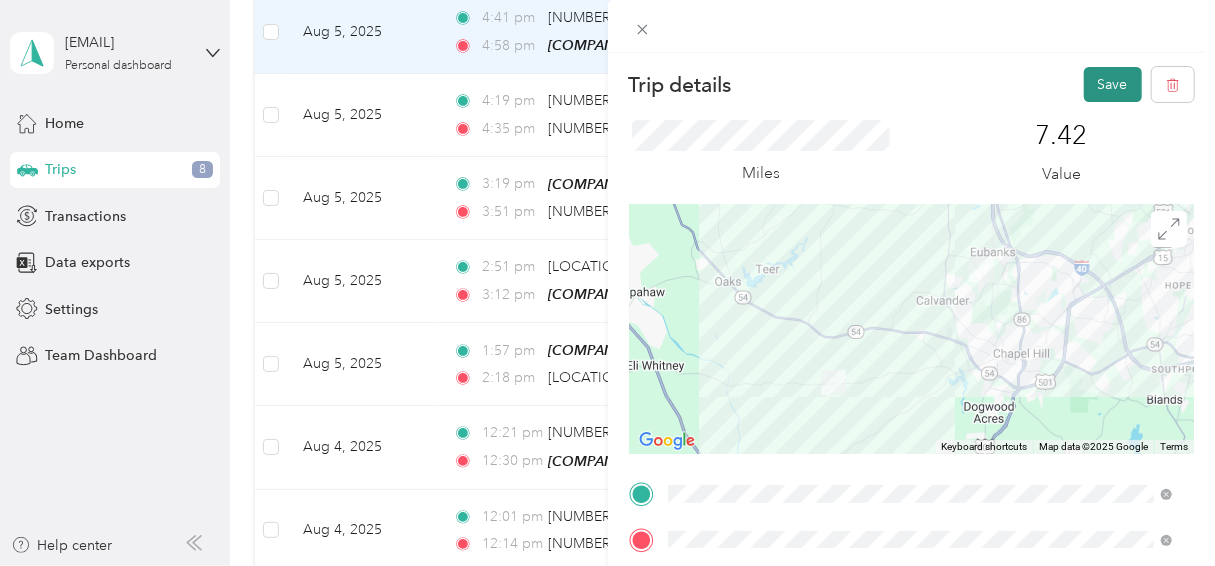 click on "Save" at bounding box center (1113, 84) 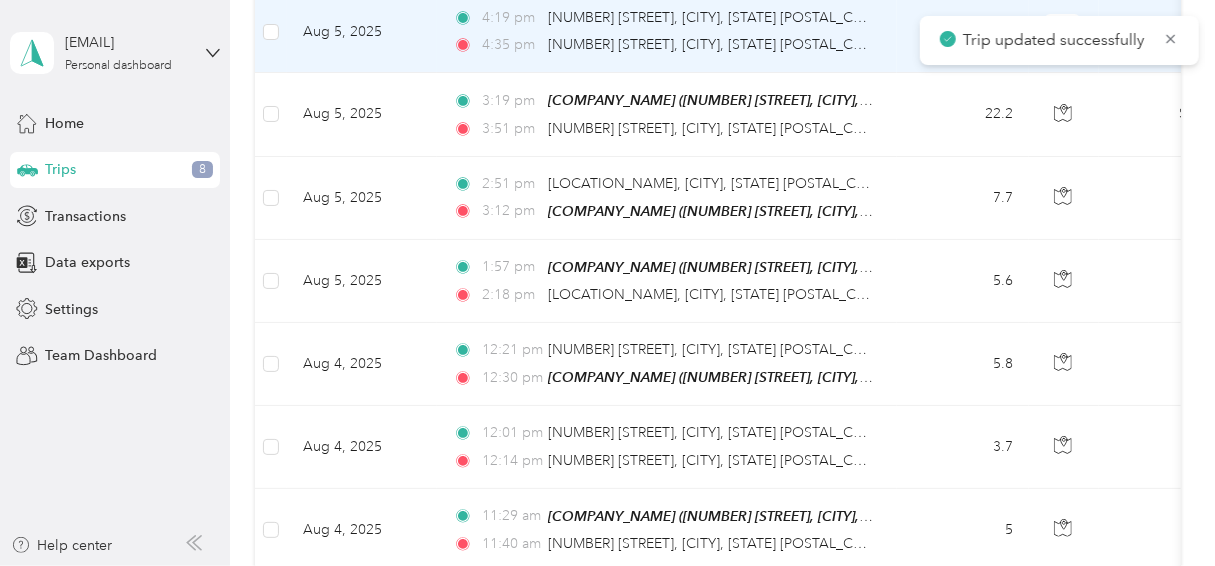 click on "Aug 5, 2025" at bounding box center (362, 32) 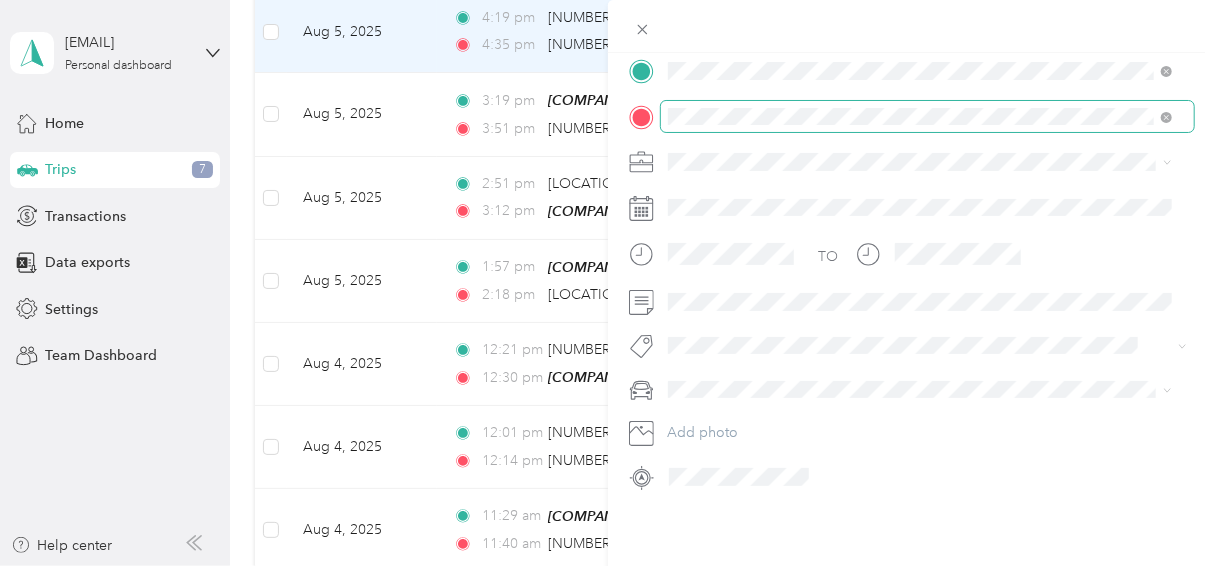 scroll, scrollTop: 436, scrollLeft: 0, axis: vertical 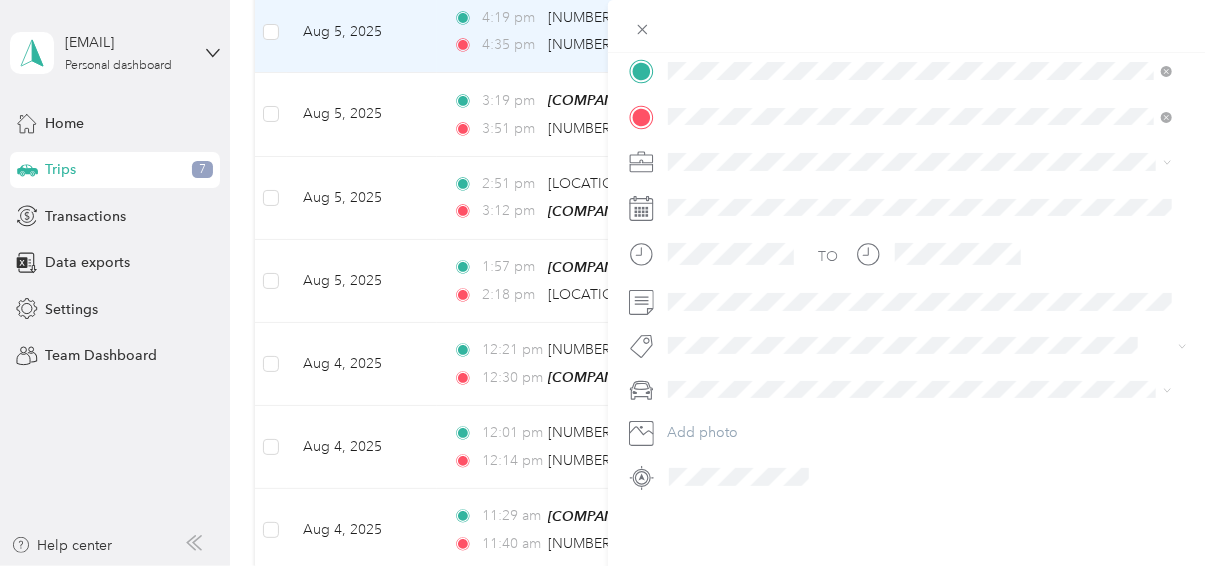 click on "Work" at bounding box center (920, 177) 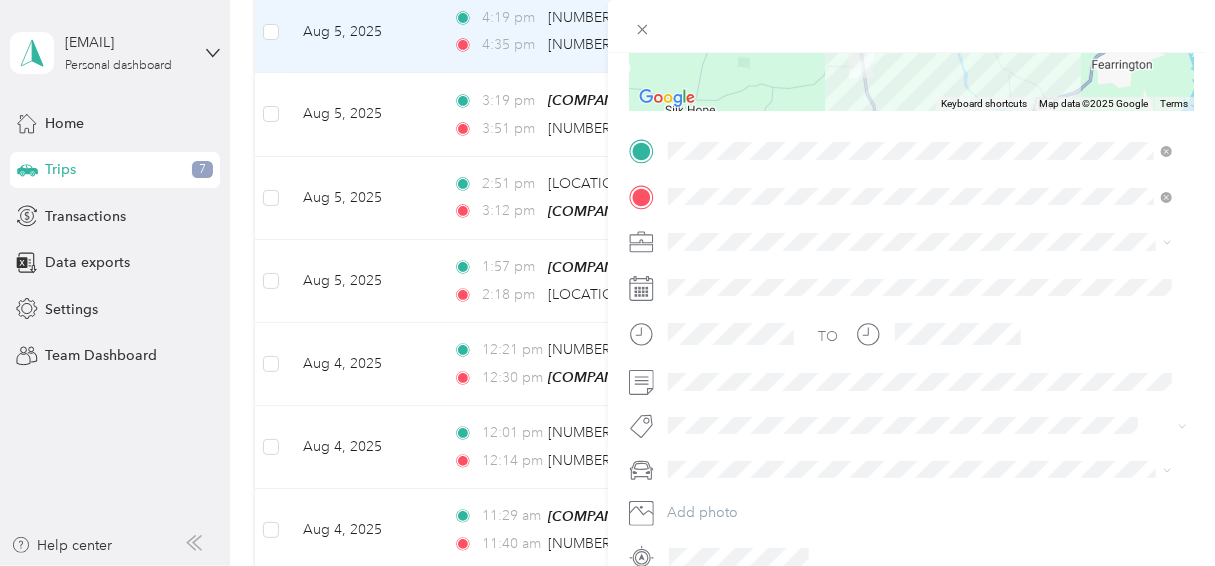 scroll, scrollTop: 0, scrollLeft: 0, axis: both 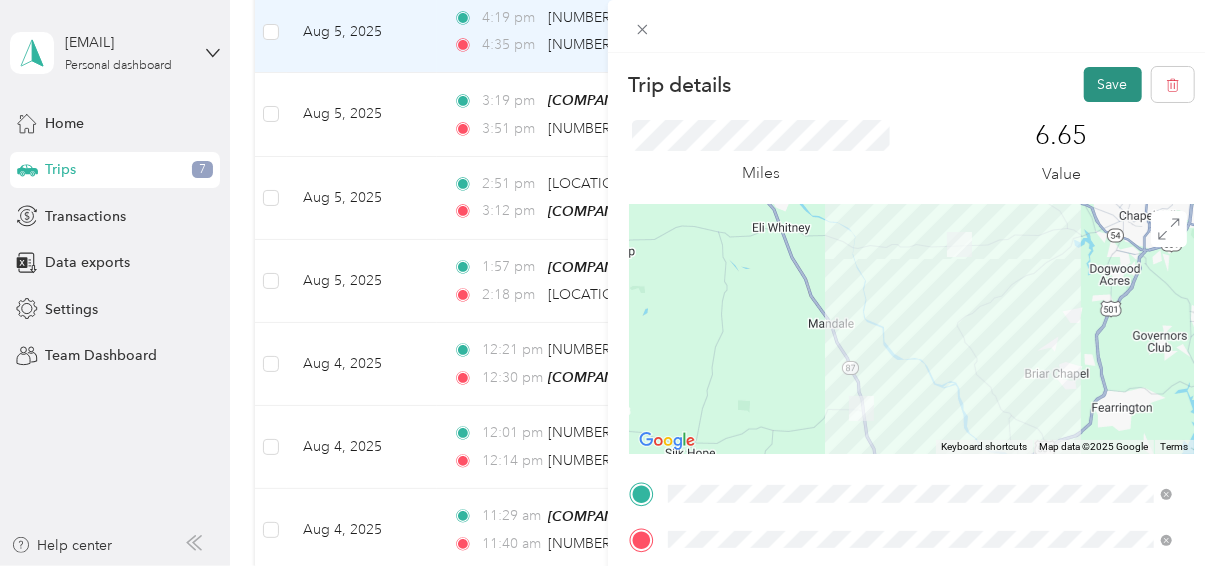 click on "Save" at bounding box center (1113, 84) 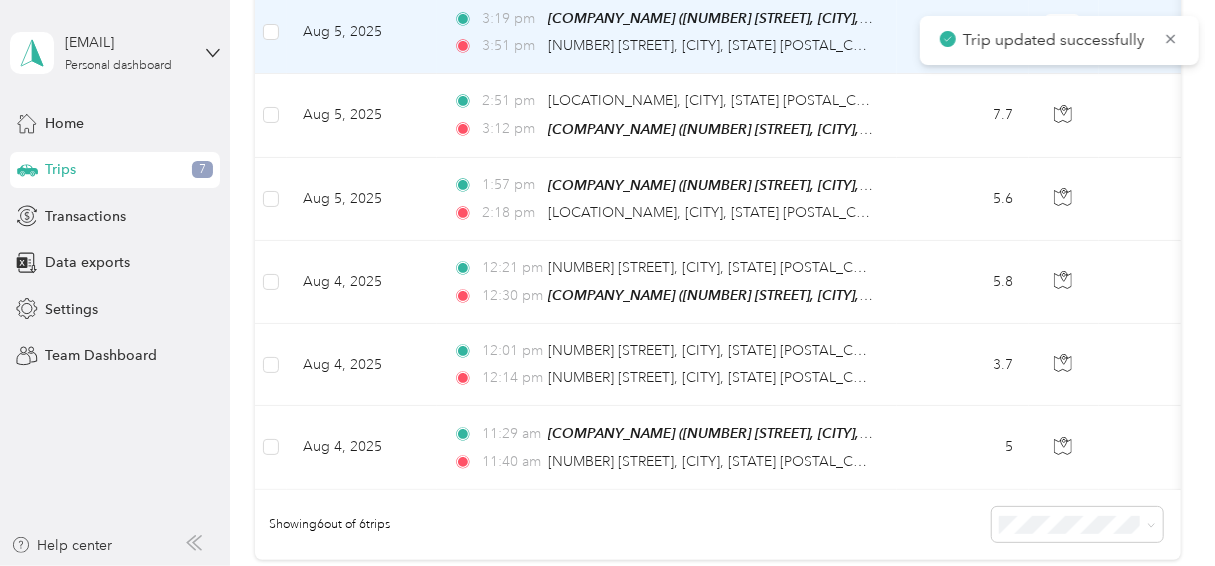 click on "Aug 5, 2025" at bounding box center (362, 32) 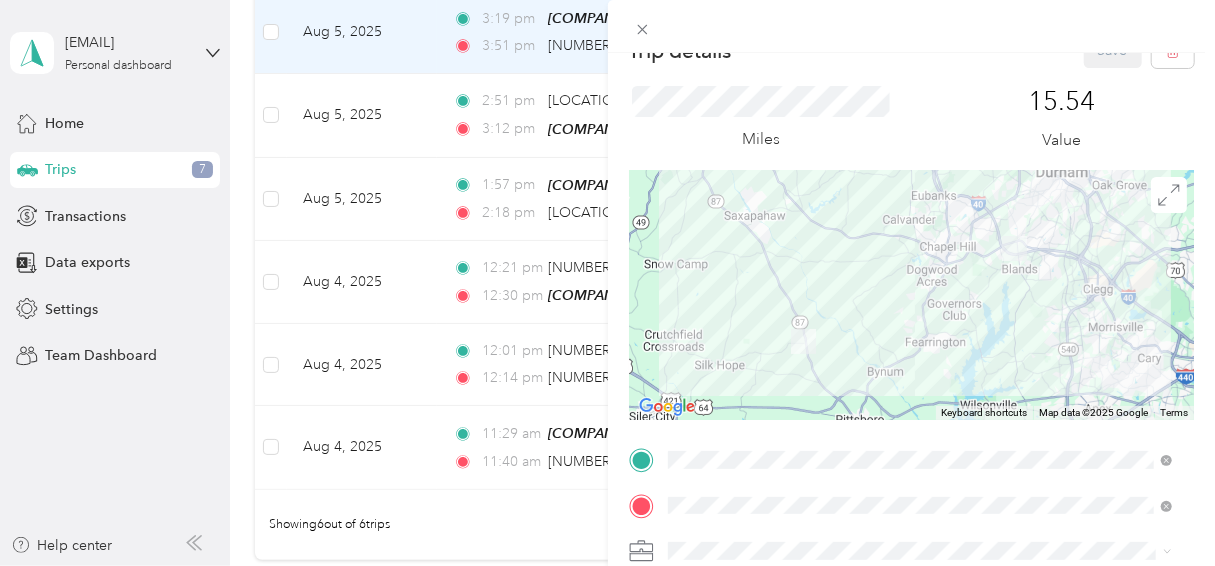 scroll, scrollTop: 286, scrollLeft: 0, axis: vertical 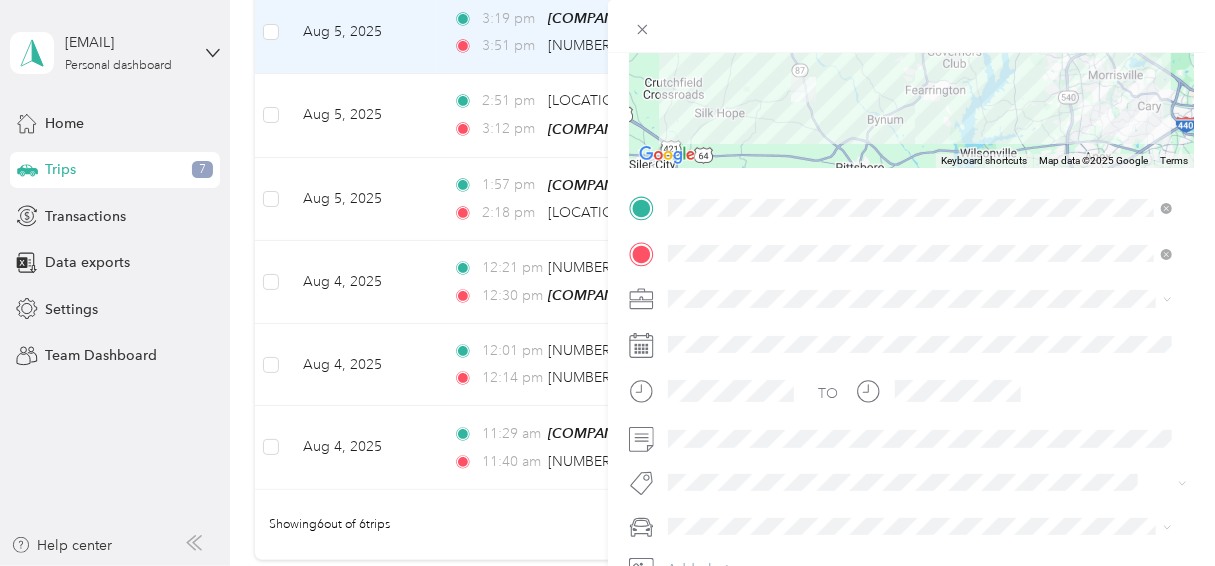 click on "Work Personal Towing Other Charity Medical Moving Commute" at bounding box center [920, 130] 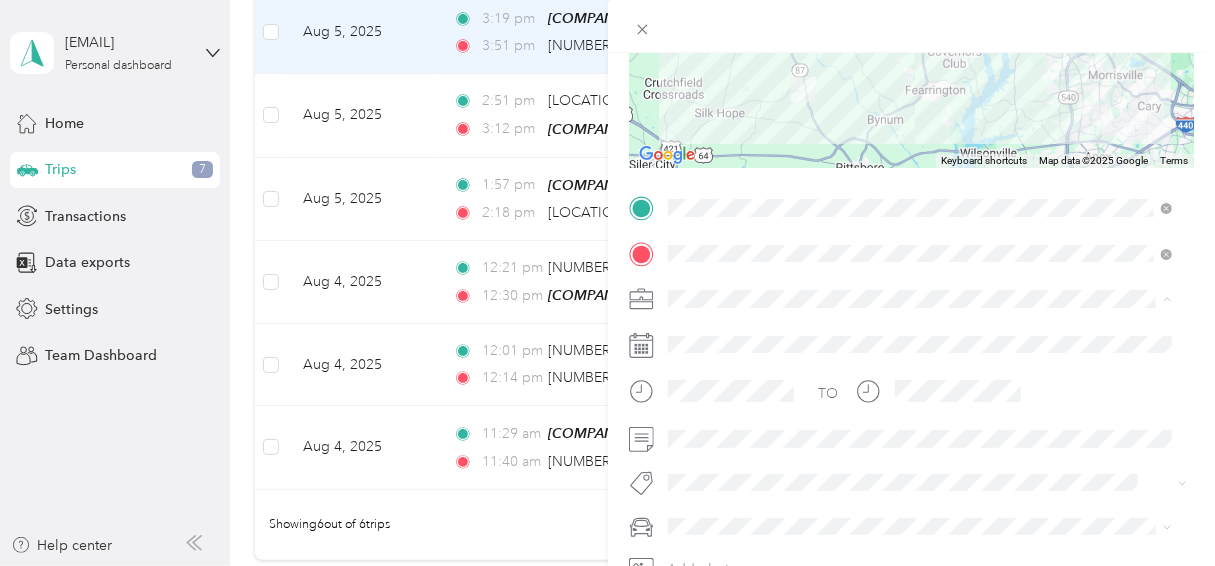 click on "Work" at bounding box center (920, 17) 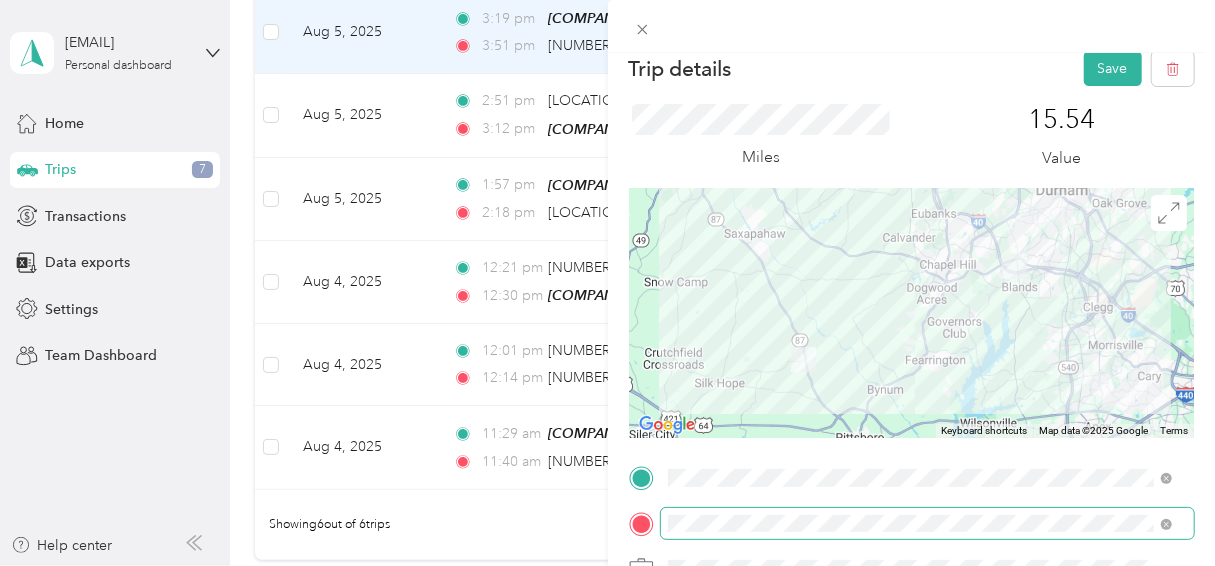 scroll, scrollTop: 0, scrollLeft: 0, axis: both 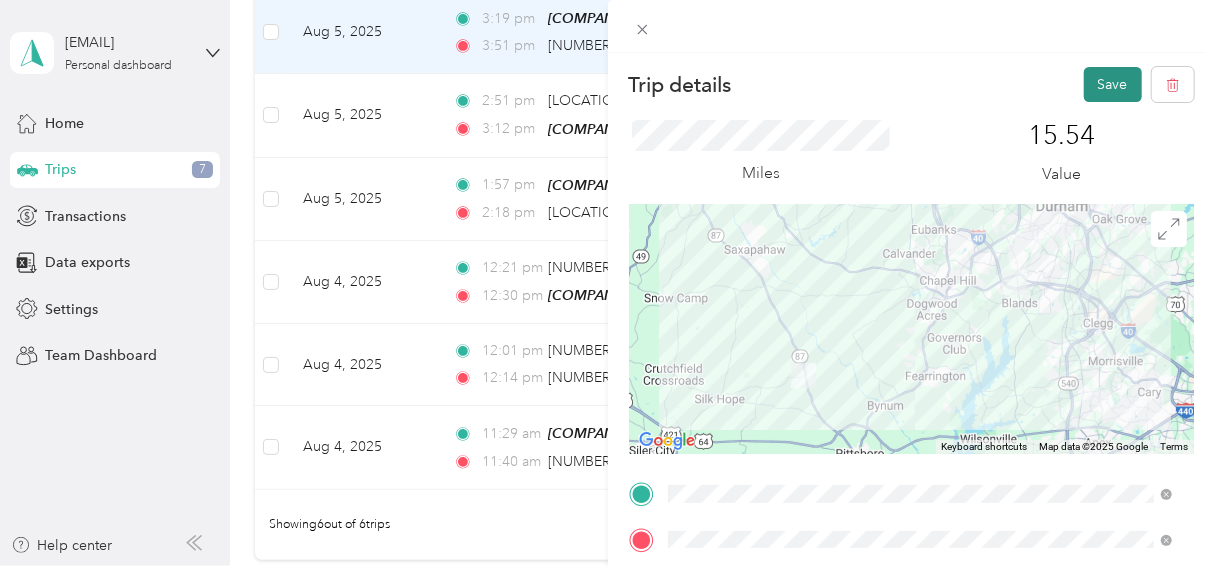 click on "Save" at bounding box center (1113, 84) 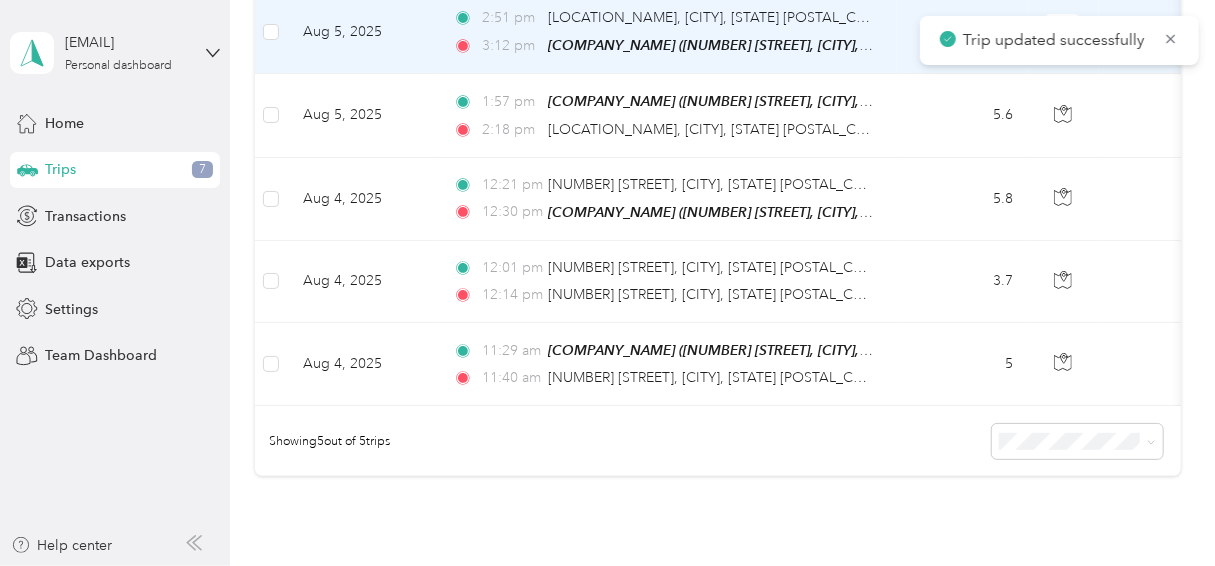 click on "Aug 5, 2025" at bounding box center [362, 32] 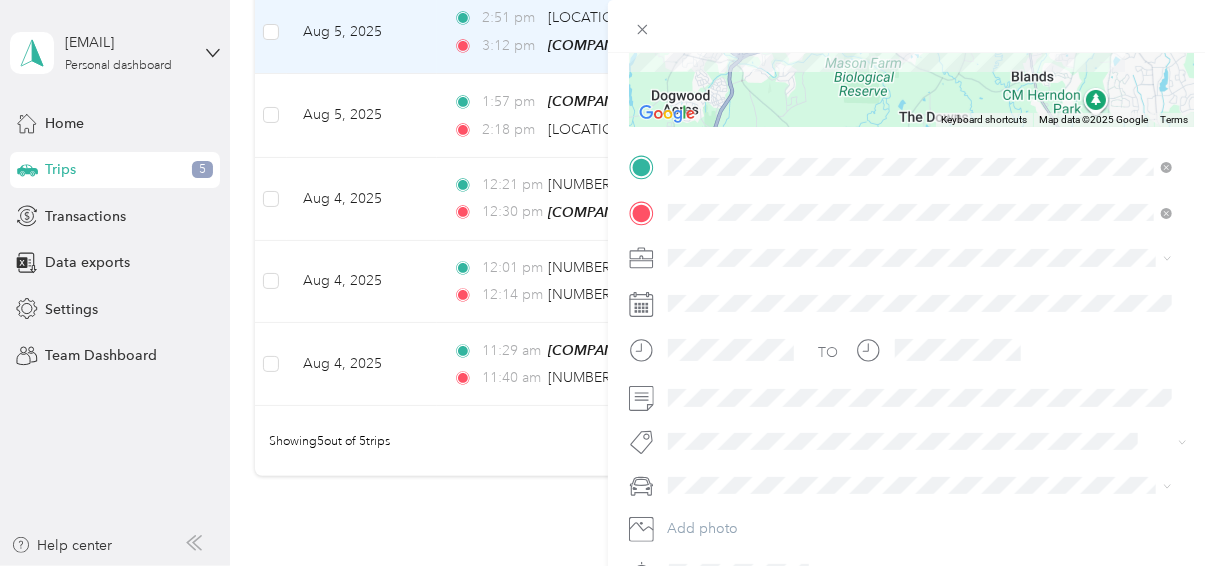 scroll, scrollTop: 333, scrollLeft: 0, axis: vertical 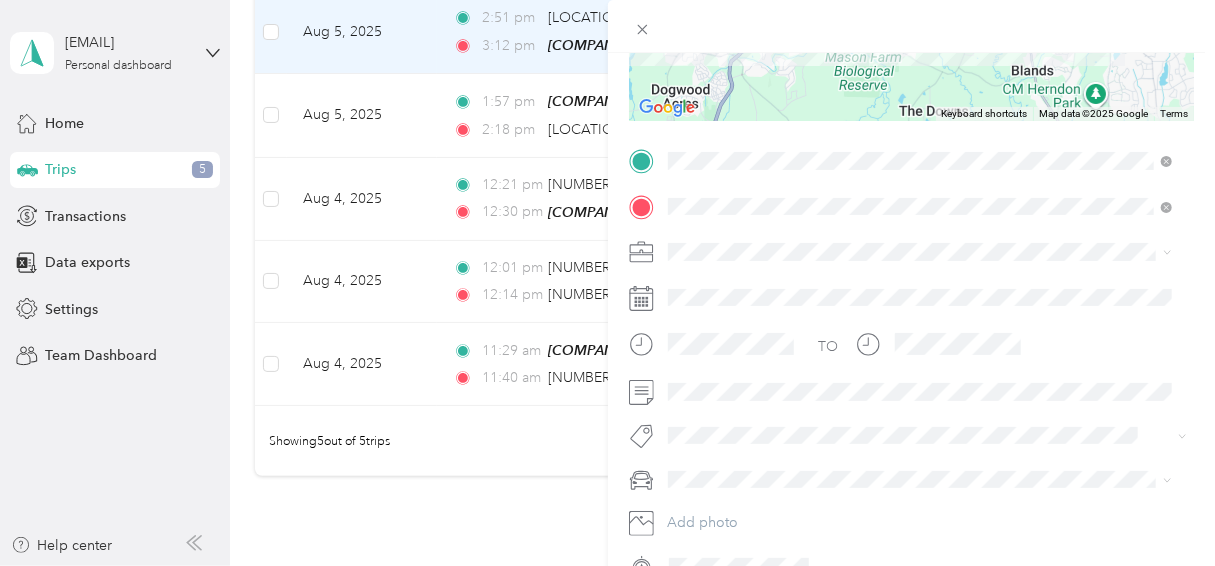 click on "Work" at bounding box center (920, 277) 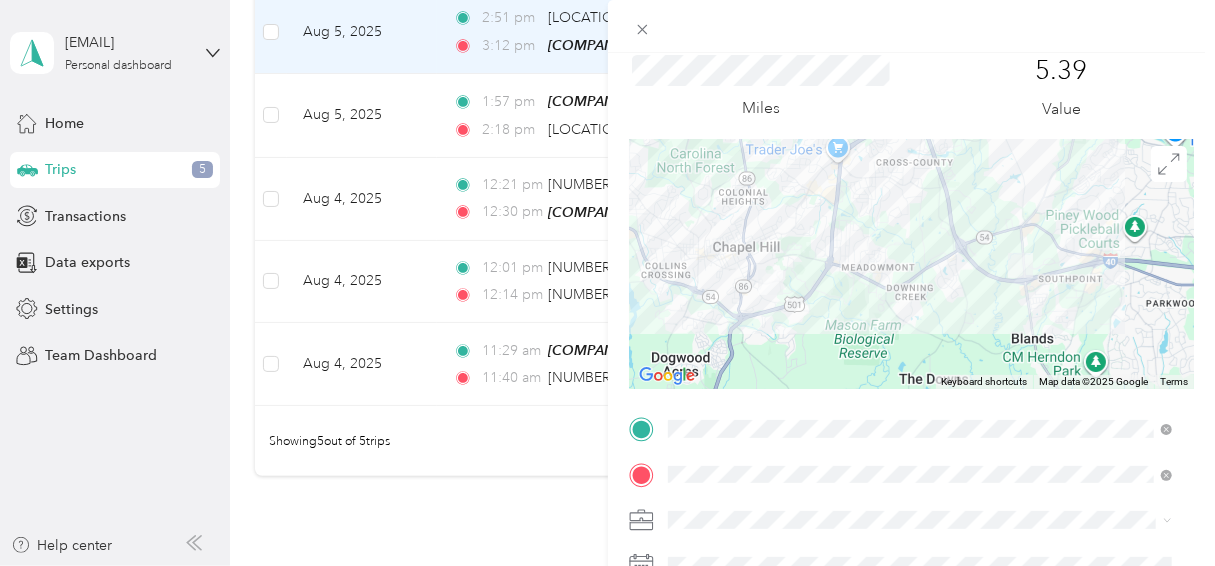 scroll, scrollTop: 0, scrollLeft: 0, axis: both 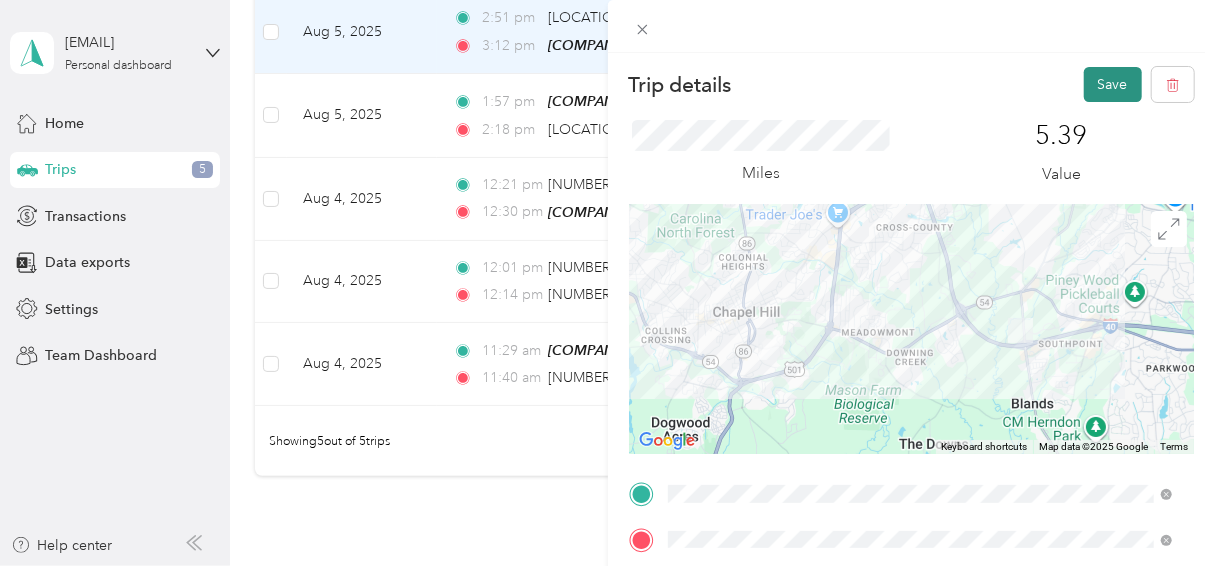 click on "Save" at bounding box center (1113, 84) 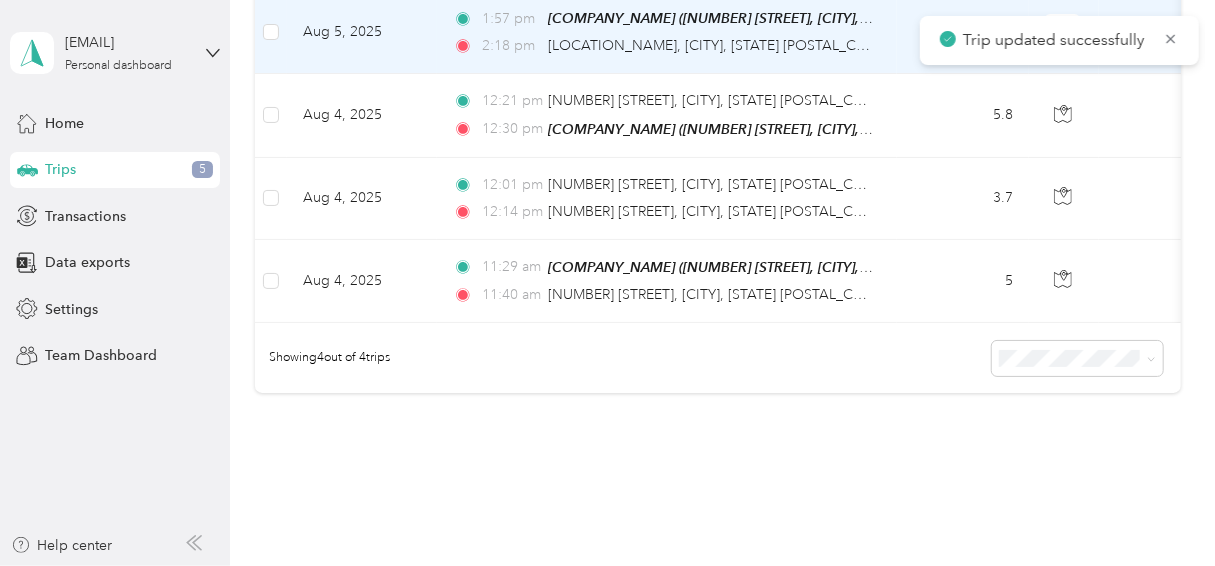 click on "Aug 5, 2025" at bounding box center [362, 32] 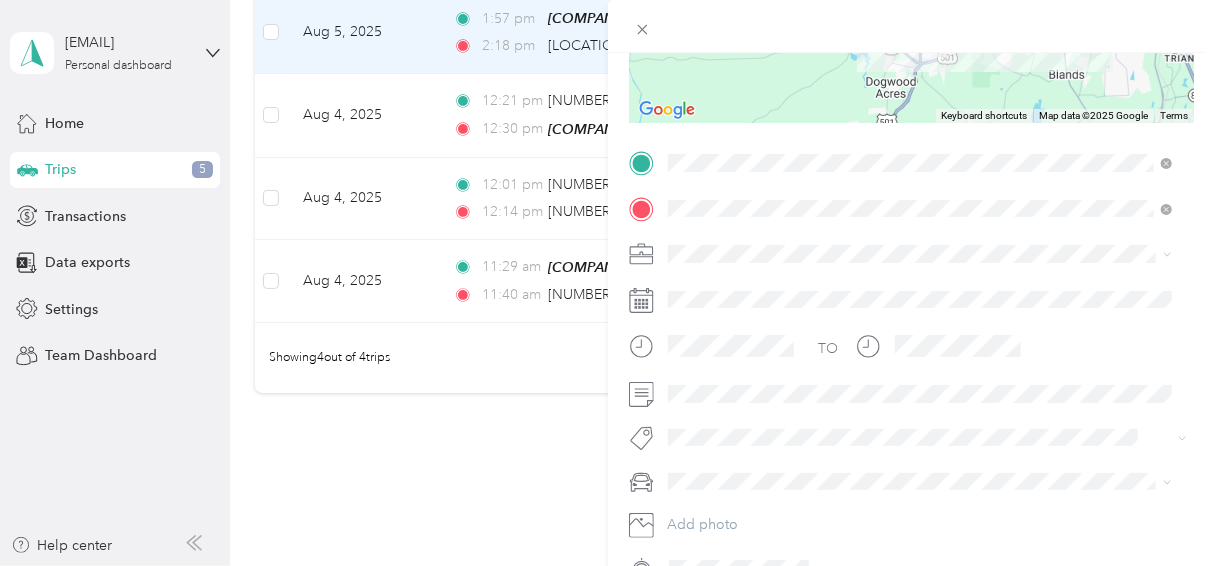 scroll, scrollTop: 366, scrollLeft: 0, axis: vertical 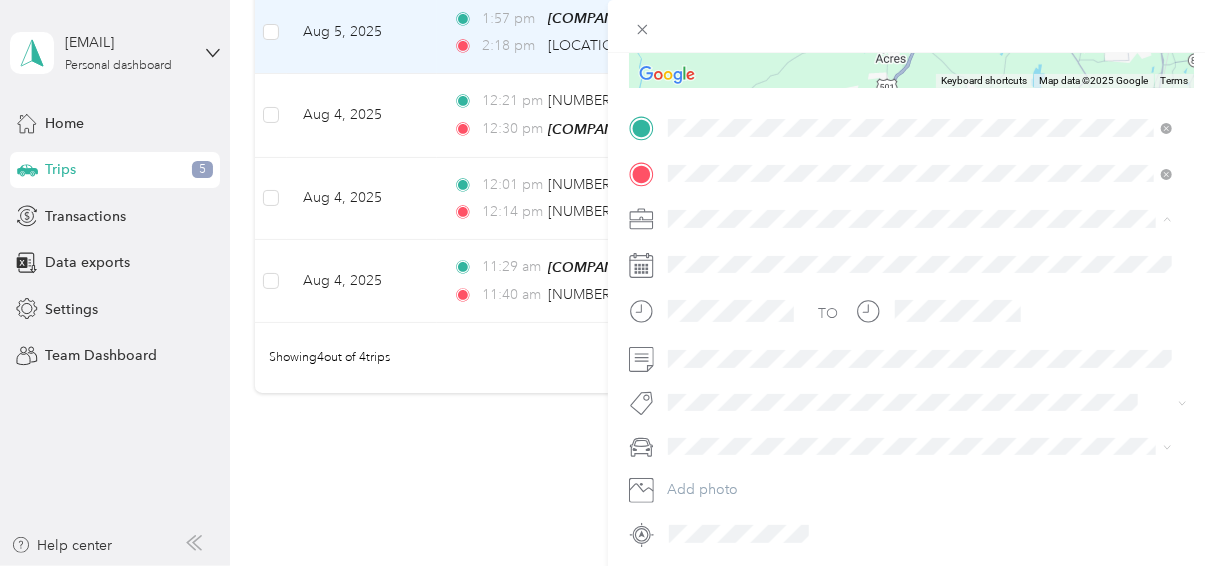 click on "Work" at bounding box center [920, 253] 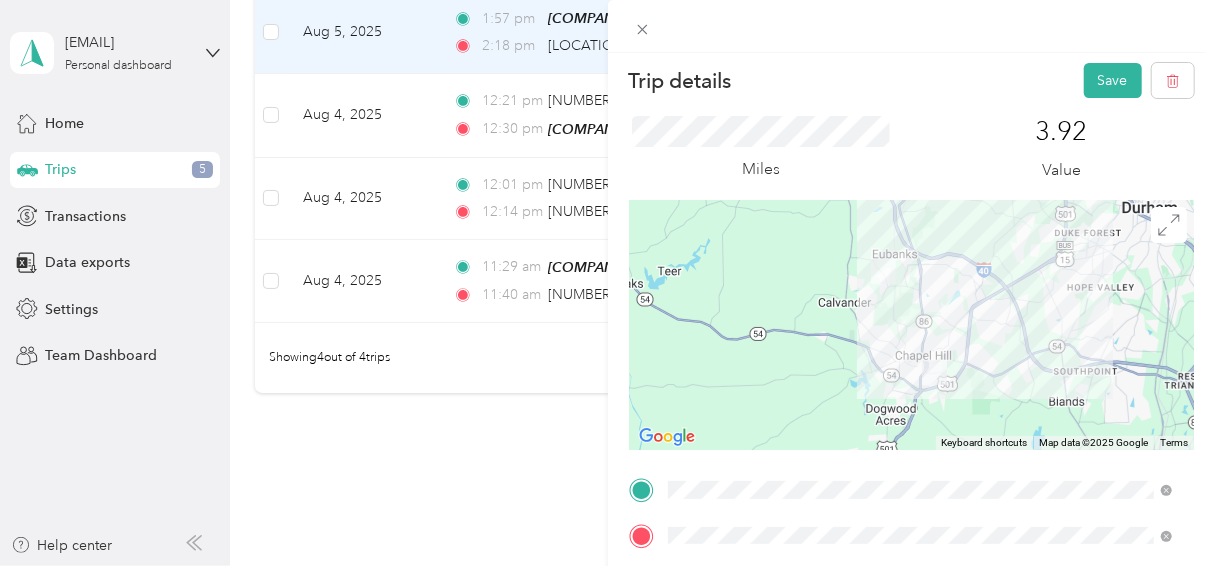scroll, scrollTop: 0, scrollLeft: 0, axis: both 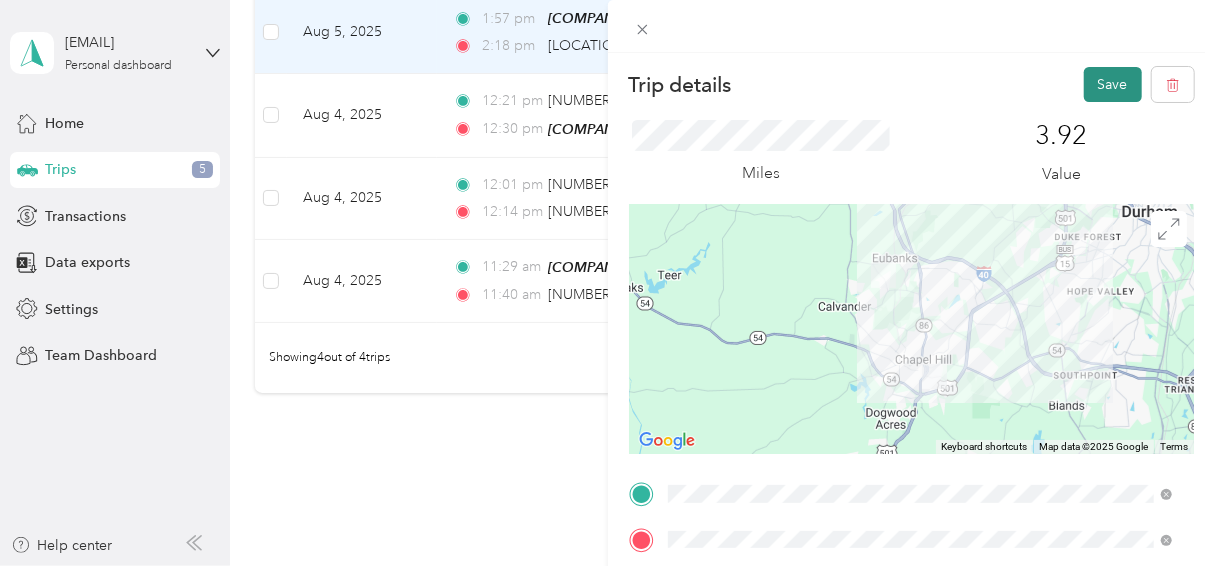 click on "Save" at bounding box center [1113, 84] 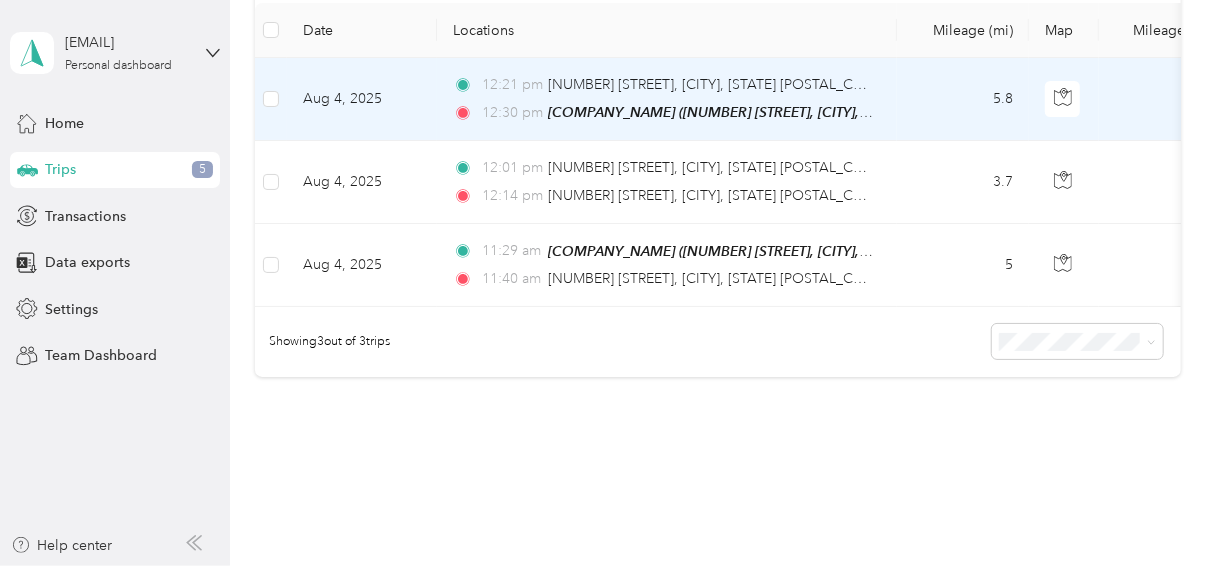 scroll, scrollTop: 266, scrollLeft: 0, axis: vertical 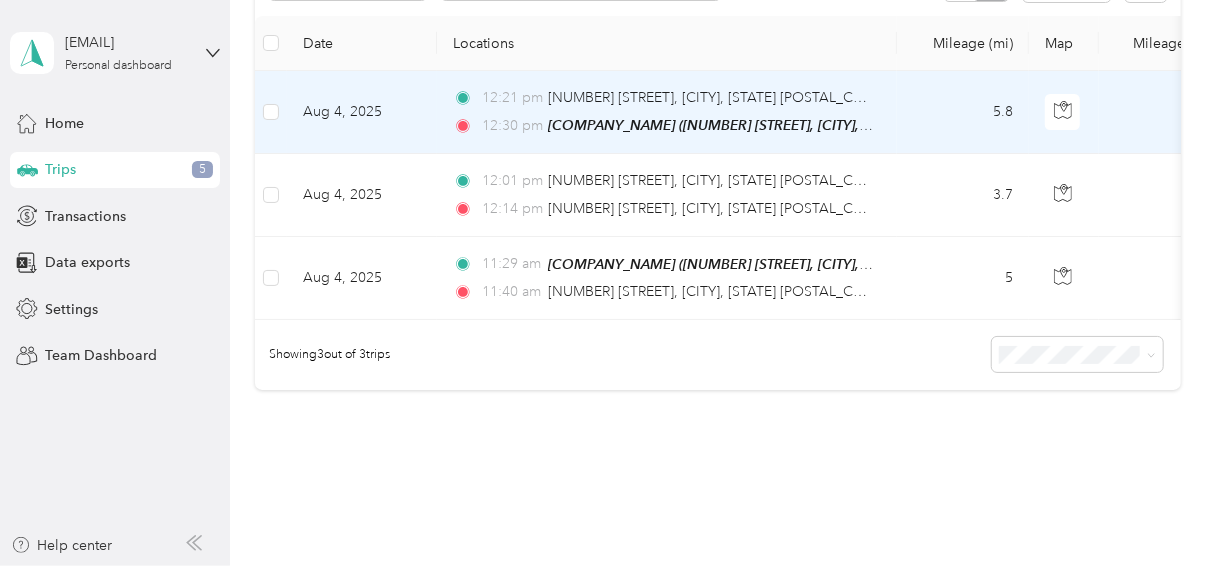 click on "Aug 4, 2025" at bounding box center [362, 112] 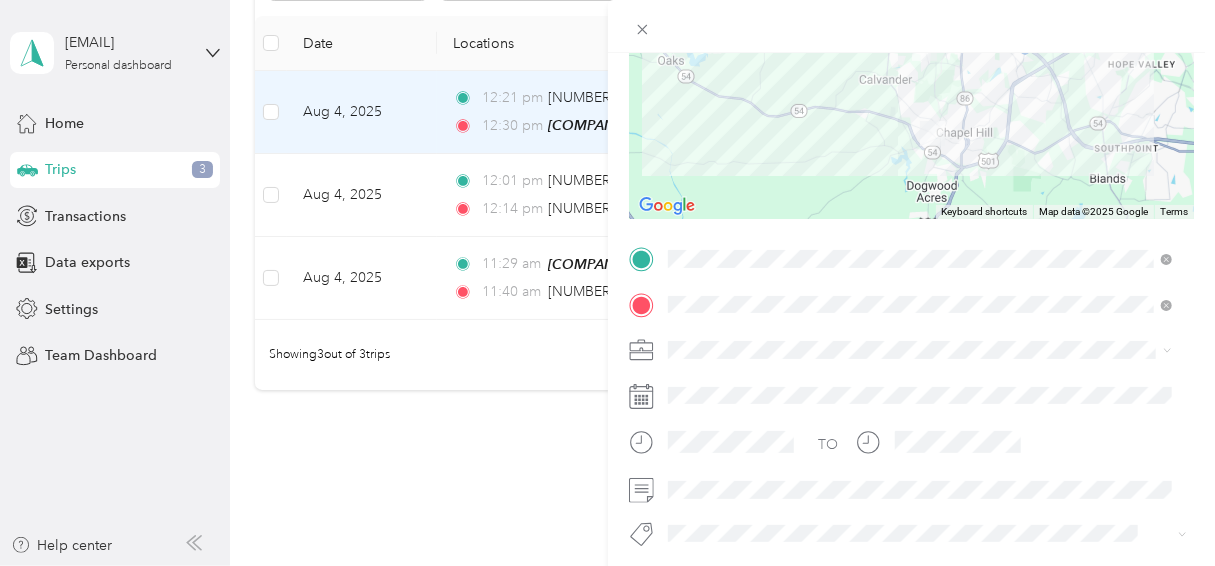 scroll, scrollTop: 236, scrollLeft: 0, axis: vertical 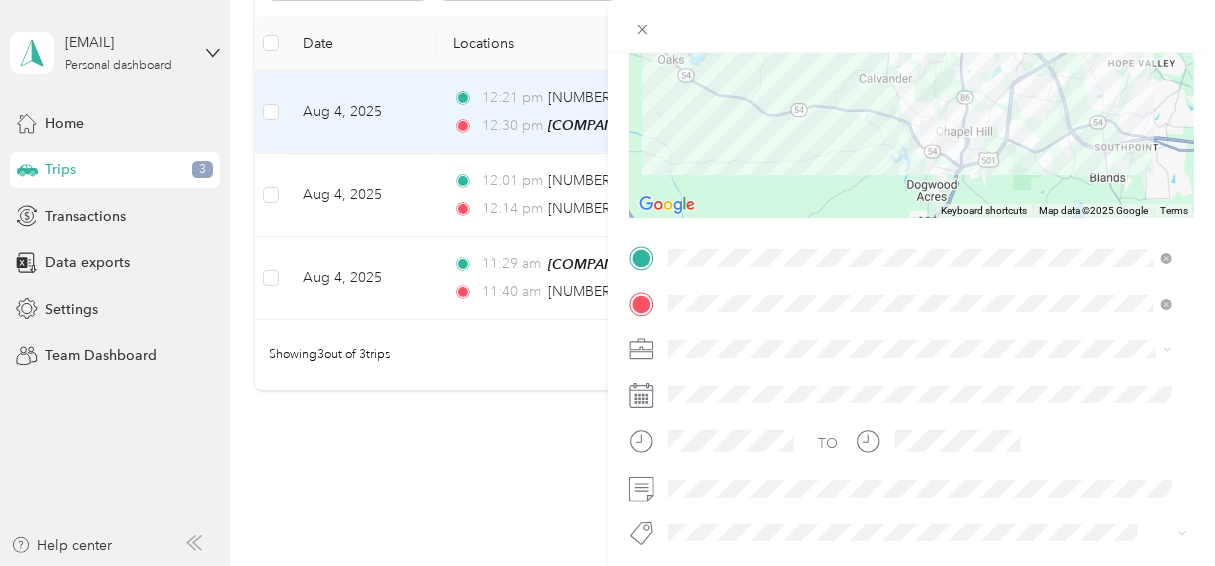 click on "Personal" at bounding box center (920, 96) 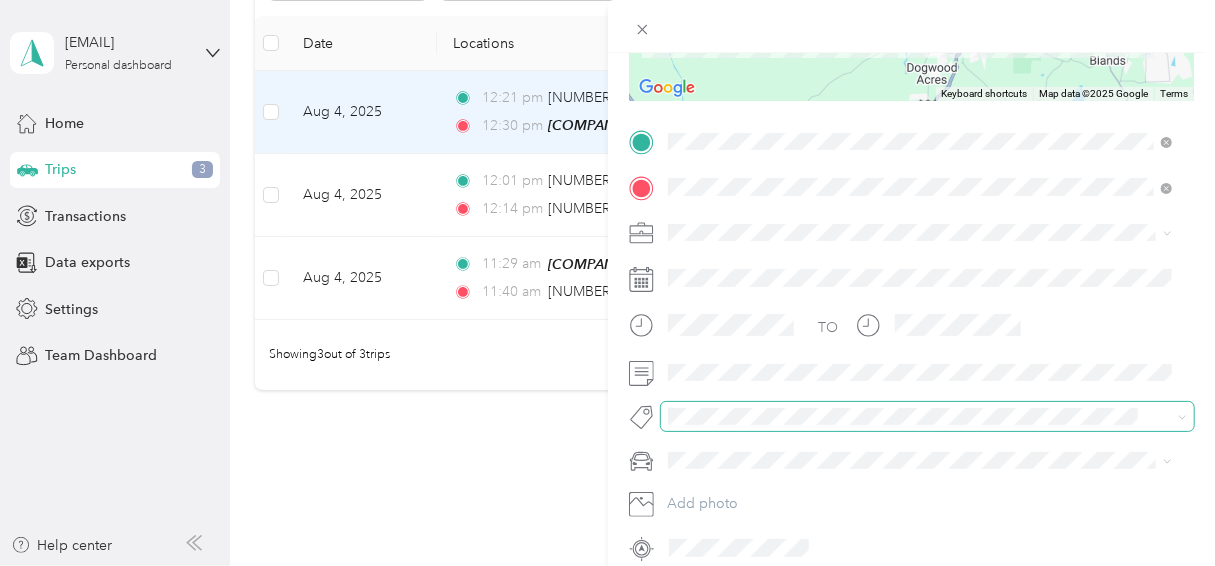 scroll, scrollTop: 373, scrollLeft: 0, axis: vertical 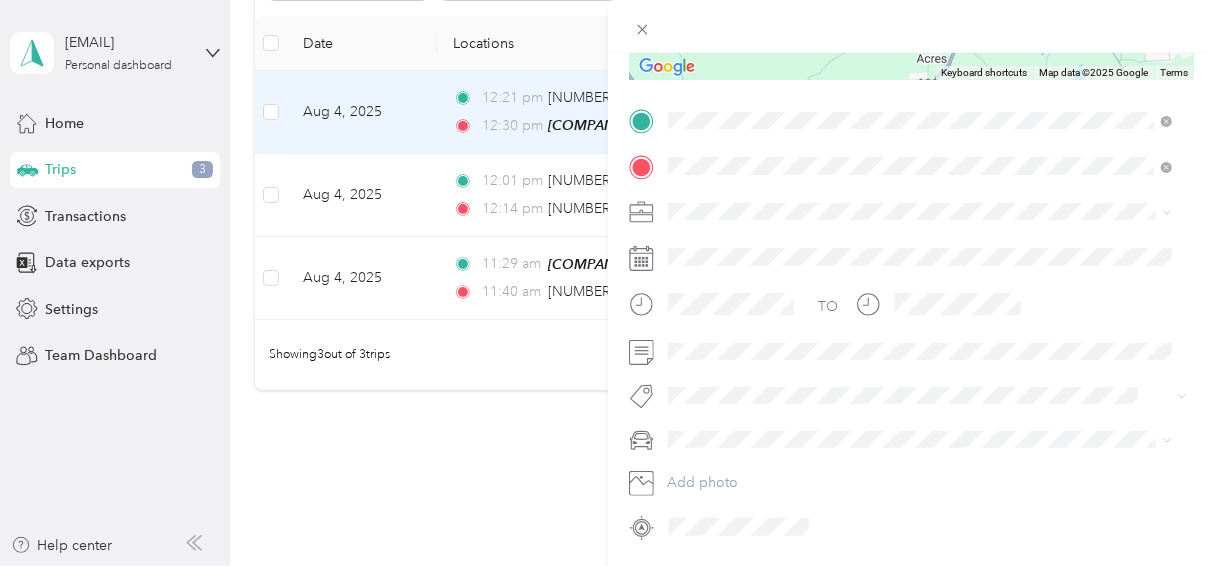 click on "Infiniti QX60" at bounding box center (714, 356) 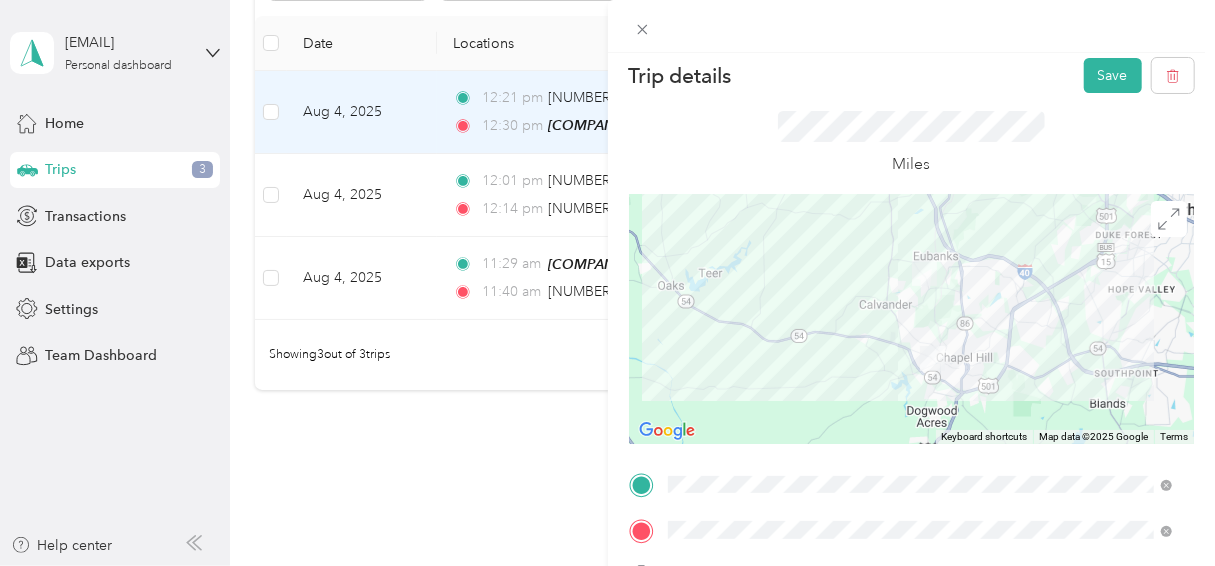 scroll, scrollTop: 0, scrollLeft: 0, axis: both 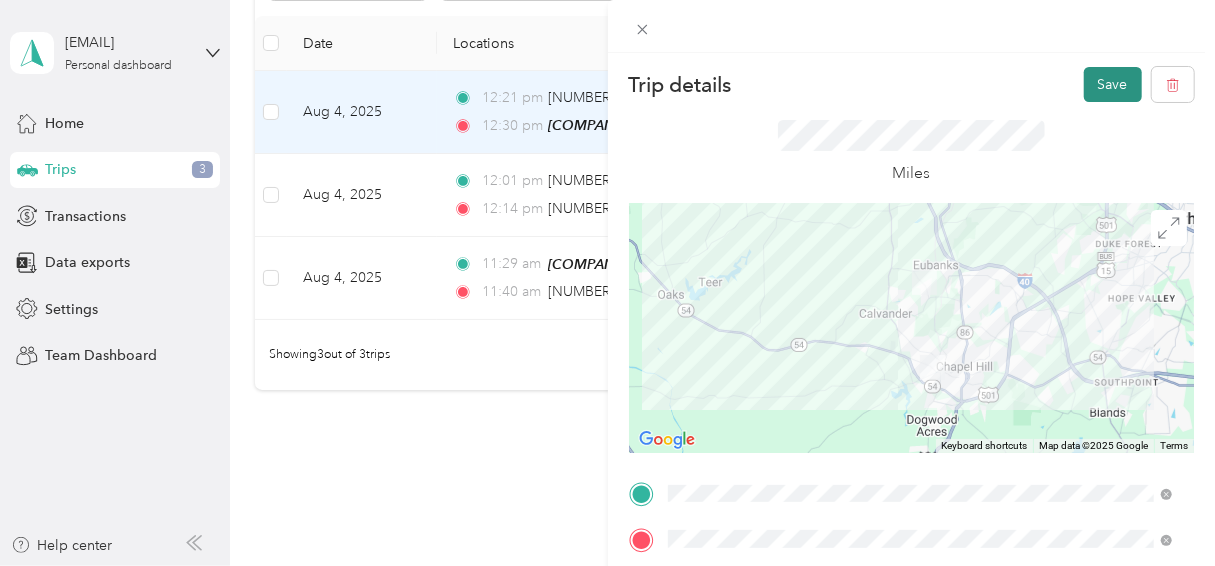 click on "Save" at bounding box center (1113, 84) 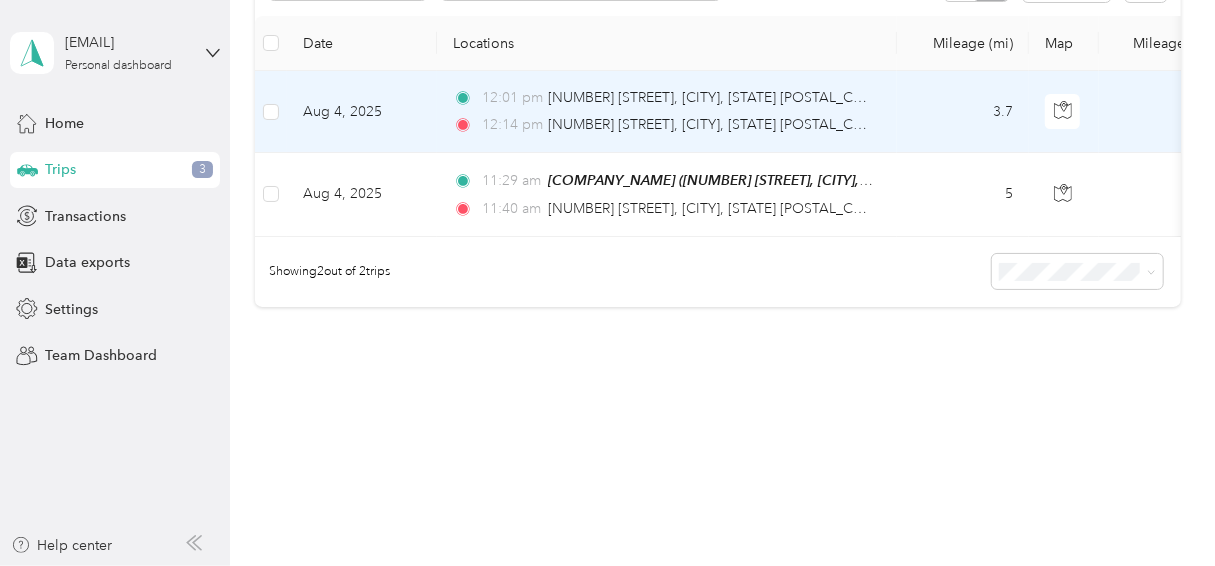 click on "Aug 4, 2025" at bounding box center (362, 112) 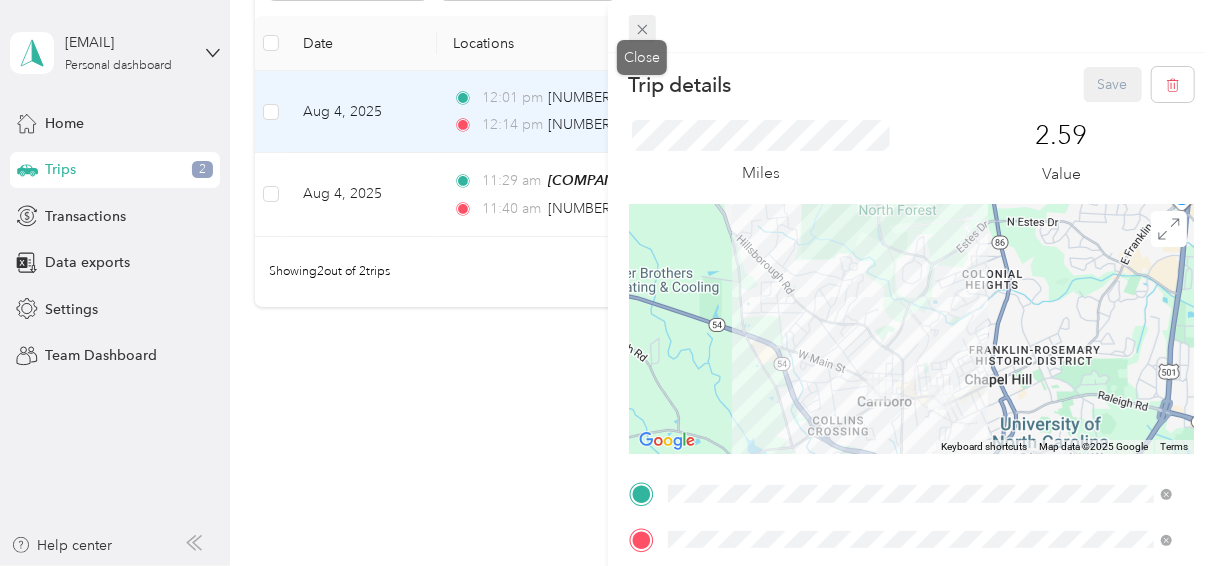 click 